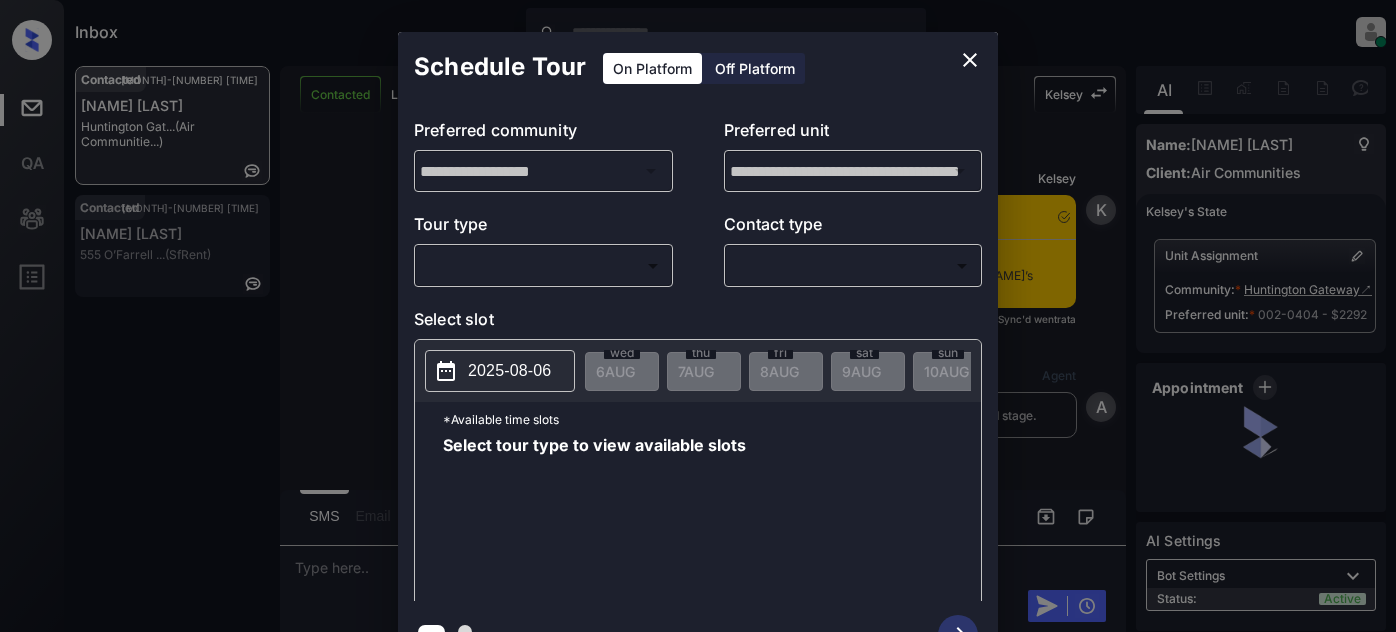 scroll, scrollTop: 0, scrollLeft: 0, axis: both 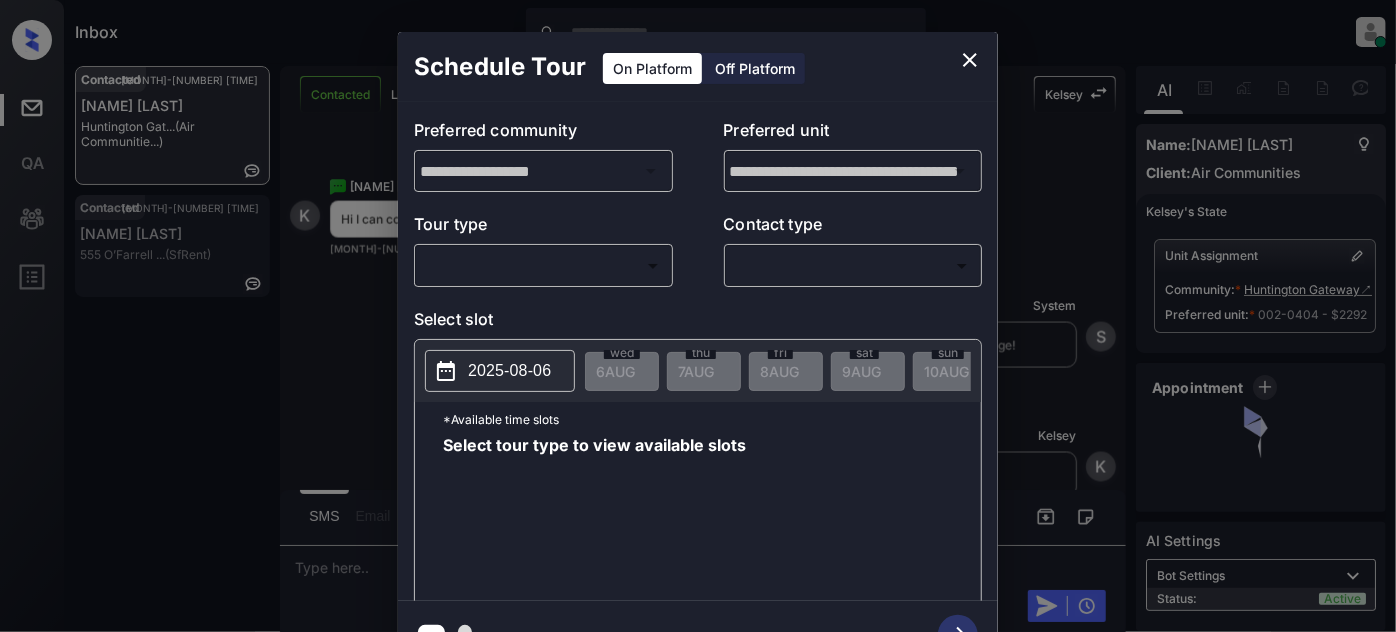 click on "Inbox Juan Carlos Manantan Online Set yourself   offline Set yourself   on break Profile Switch to  light  mode Sign out Contacted Aug-06 08:15 pm   Kalaida Holmes Huntington Gat...  (Air Communitie...) Contacted Aug-06 08:17 pm   Maryam Samimi 555 O’Farrell ...  (SfRent) Contacted Lost Lead Sentiment: Angry Upon sliding the acknowledgement:  Lead will move to lost stage. * ​ SMS and call option will be set to opt out. AFM will be turned off for the lead. Kelsey New Message Kelsey Notes Note: <a href="https://conversation.getzuma.com/689413f875c9e015c7fe3a3b">https://conversation.getzuma.com/689413f875c9e015c7fe3a3b</a> - Paste this link into your browser to view Kelsey’s conversation with the prospect Aug 06, 2025 07:48 pm  Sync'd w  entrata K New Message Agent Lead created via emailParser in Inbound stage. Aug 06, 2025 07:48 pm A New Message Zuma Lead transferred to leasing agent: kelsey Aug 06, 2025 07:48 pm Z New Message Kelsey Aug 06, 2025 07:48 pm K New Message Agent AFM Request sent to Kelsey. A" at bounding box center [698, 316] 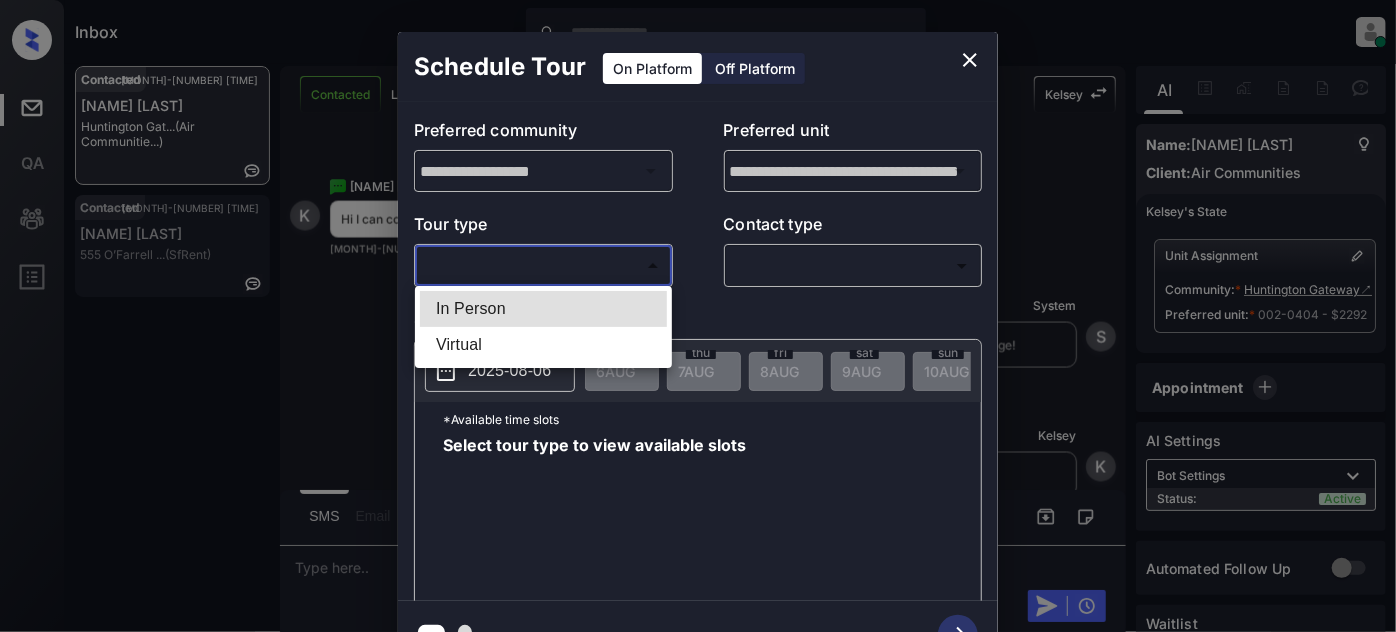 click on "In Person" at bounding box center [543, 309] 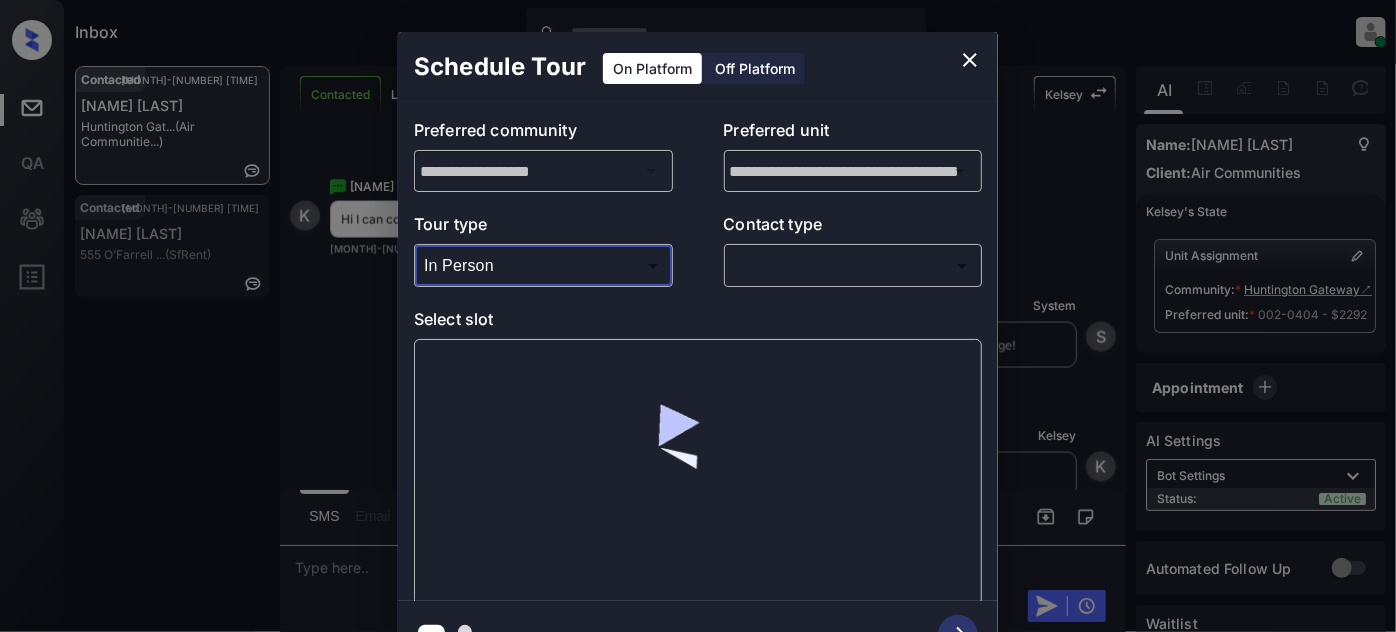click on "Inbox Juan Carlos Manantan Online Set yourself   offline Set yourself   on break Profile Switch to  light  mode Sign out Contacted Aug-06 08:15 pm   Kalaida Holmes Huntington Gat...  (Air Communitie...) Contacted Aug-06 08:17 pm   Maryam Samimi 555 O’Farrell ...  (SfRent) Contacted Lost Lead Sentiment: Angry Upon sliding the acknowledgement:  Lead will move to lost stage. * ​ SMS and call option will be set to opt out. AFM will be turned off for the lead. Kelsey New Message Kelsey Notes Note: <a href="https://conversation.getzuma.com/689413f875c9e015c7fe3a3b">https://conversation.getzuma.com/689413f875c9e015c7fe3a3b</a> - Paste this link into your browser to view Kelsey’s conversation with the prospect Aug 06, 2025 07:48 pm  Sync'd w  entrata K New Message Agent Lead created via emailParser in Inbound stage. Aug 06, 2025 07:48 pm A New Message Zuma Lead transferred to leasing agent: kelsey Aug 06, 2025 07:48 pm Z New Message Kelsey Aug 06, 2025 07:48 pm K New Message Agent AFM Request sent to Kelsey. A" at bounding box center [698, 316] 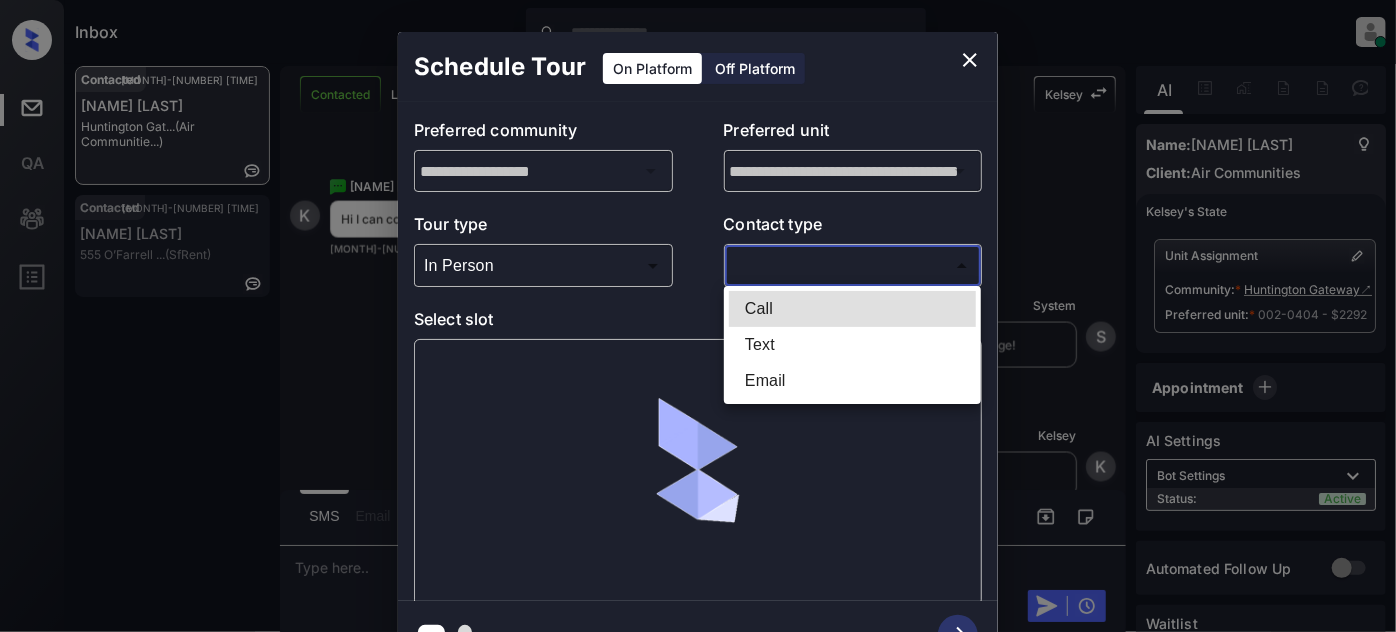 click on "Text" at bounding box center [852, 345] 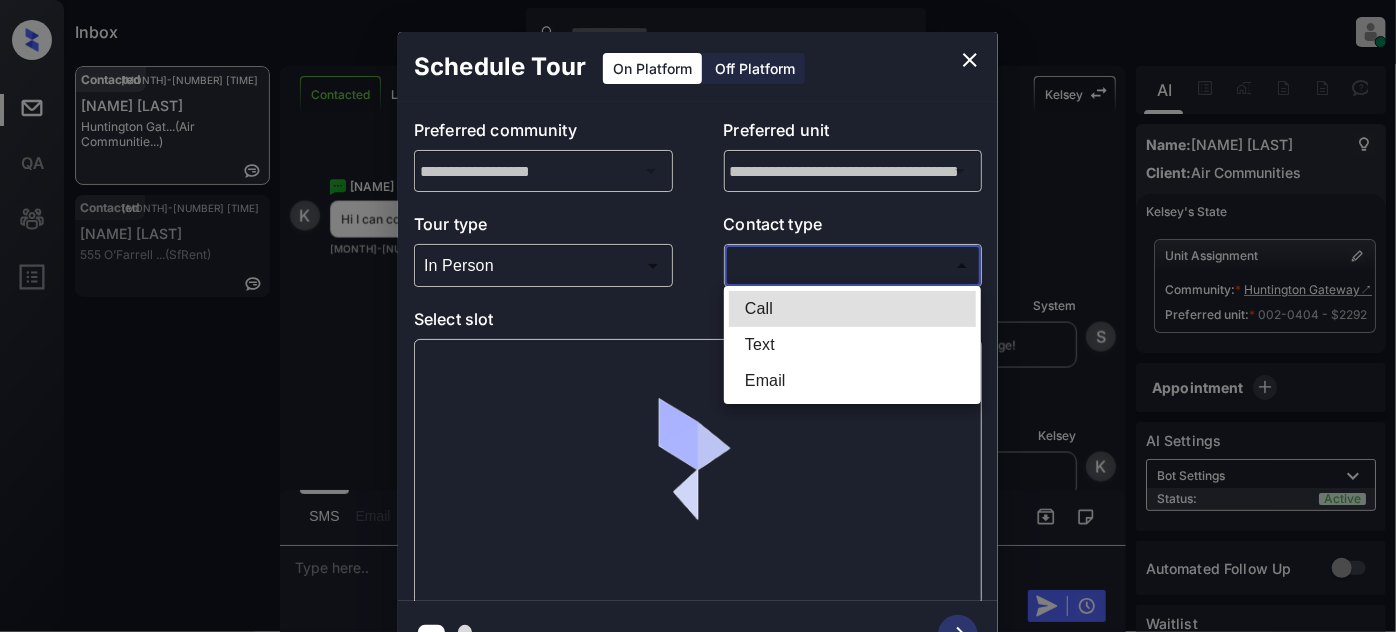 type on "****" 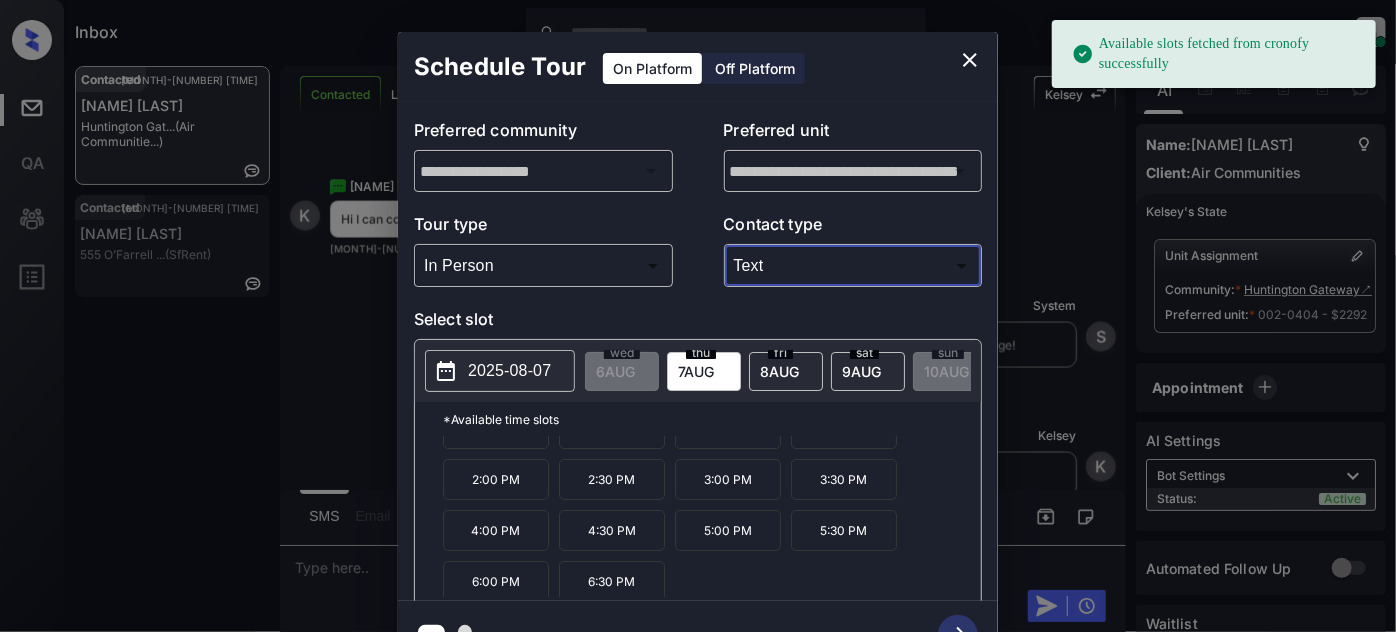 scroll, scrollTop: 82, scrollLeft: 0, axis: vertical 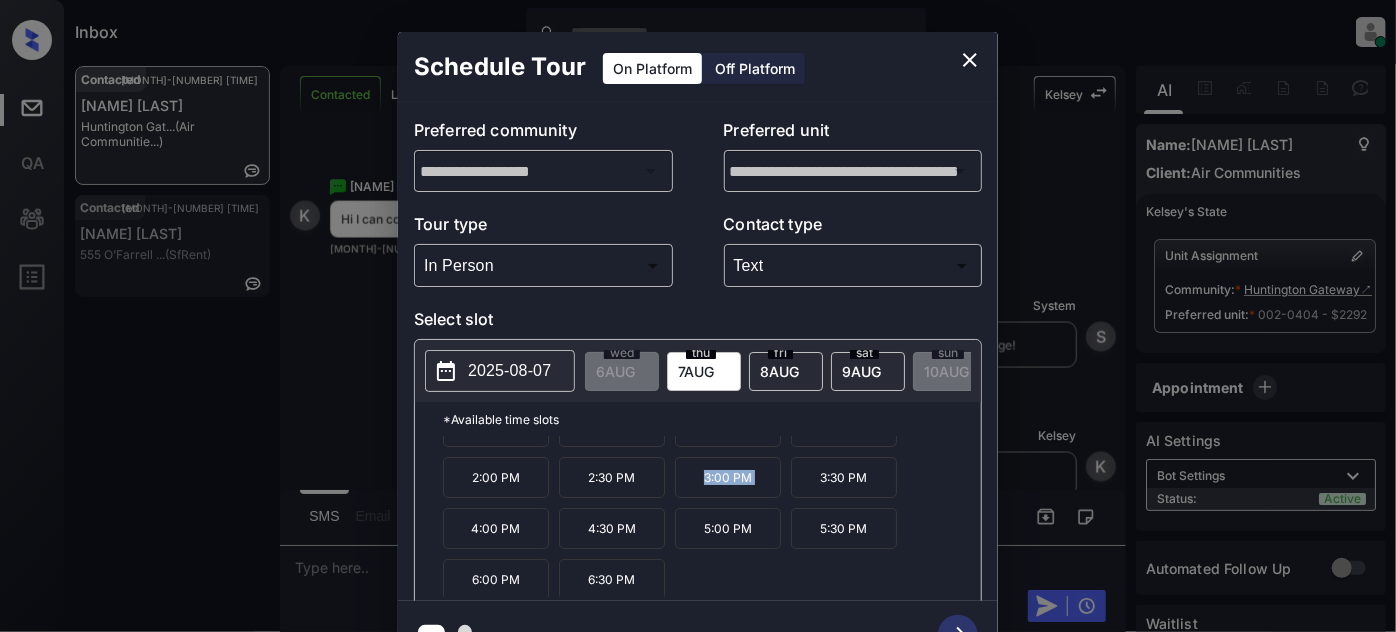 drag, startPoint x: 784, startPoint y: 480, endPoint x: 655, endPoint y: 479, distance: 129.00388 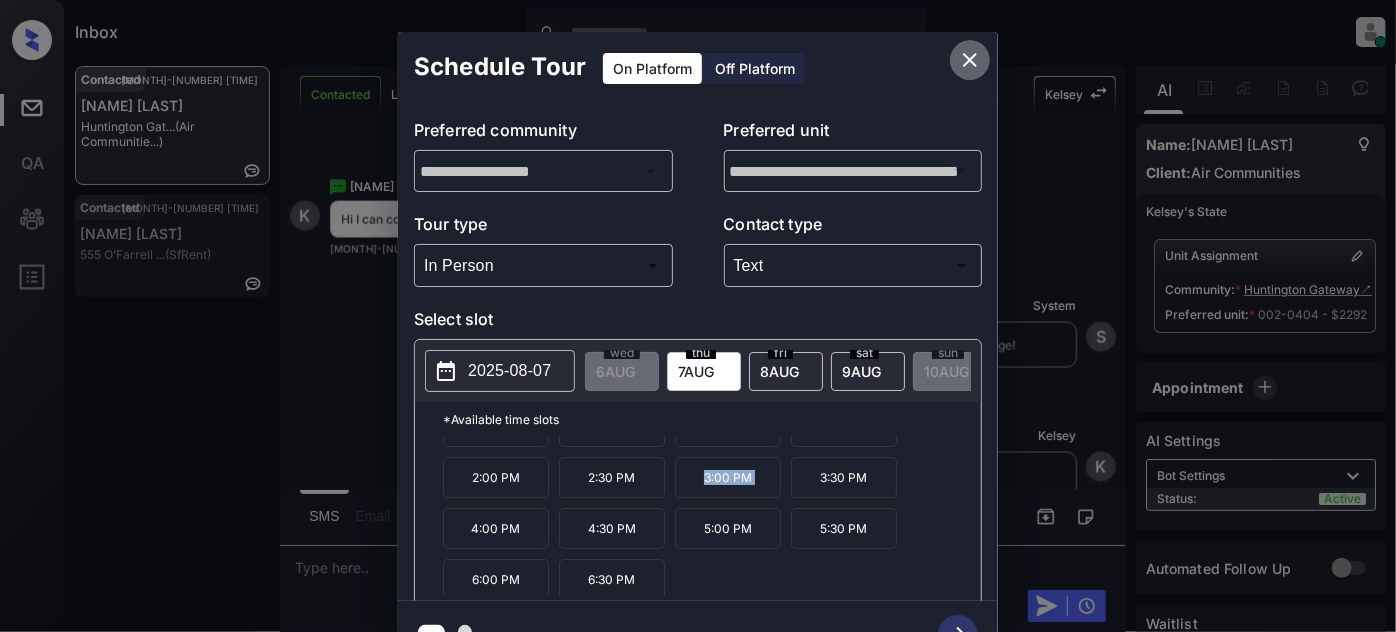 type 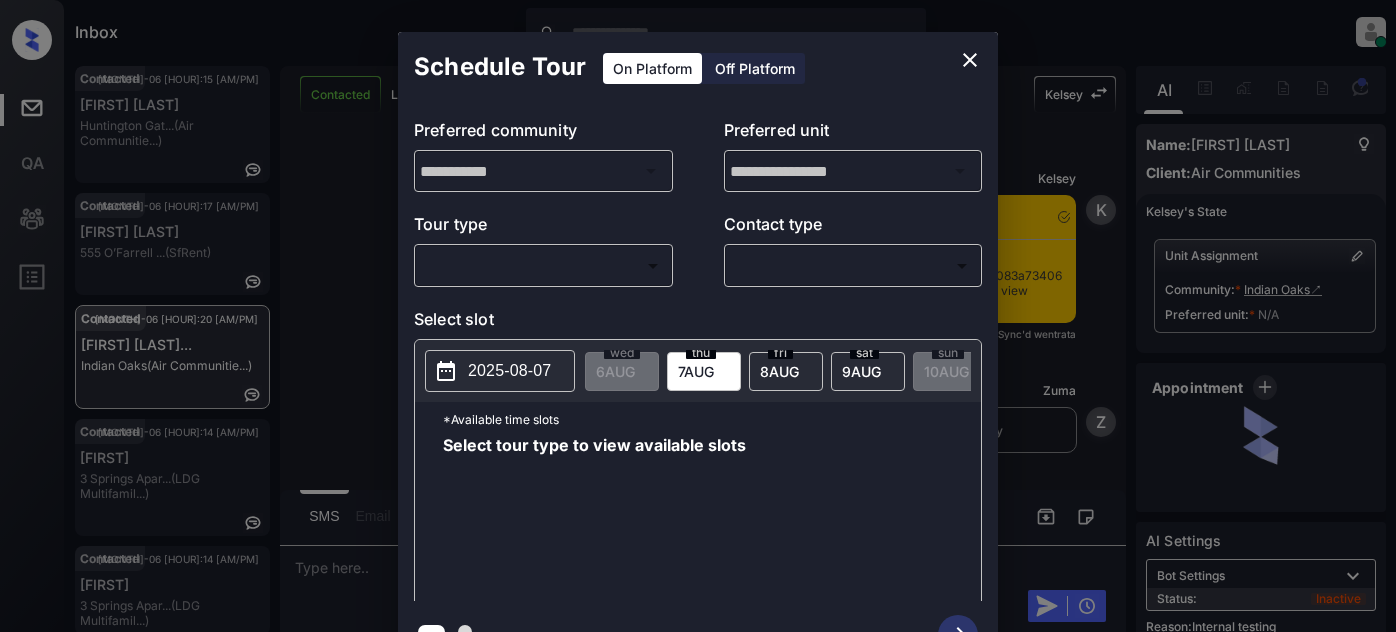 scroll, scrollTop: 0, scrollLeft: 0, axis: both 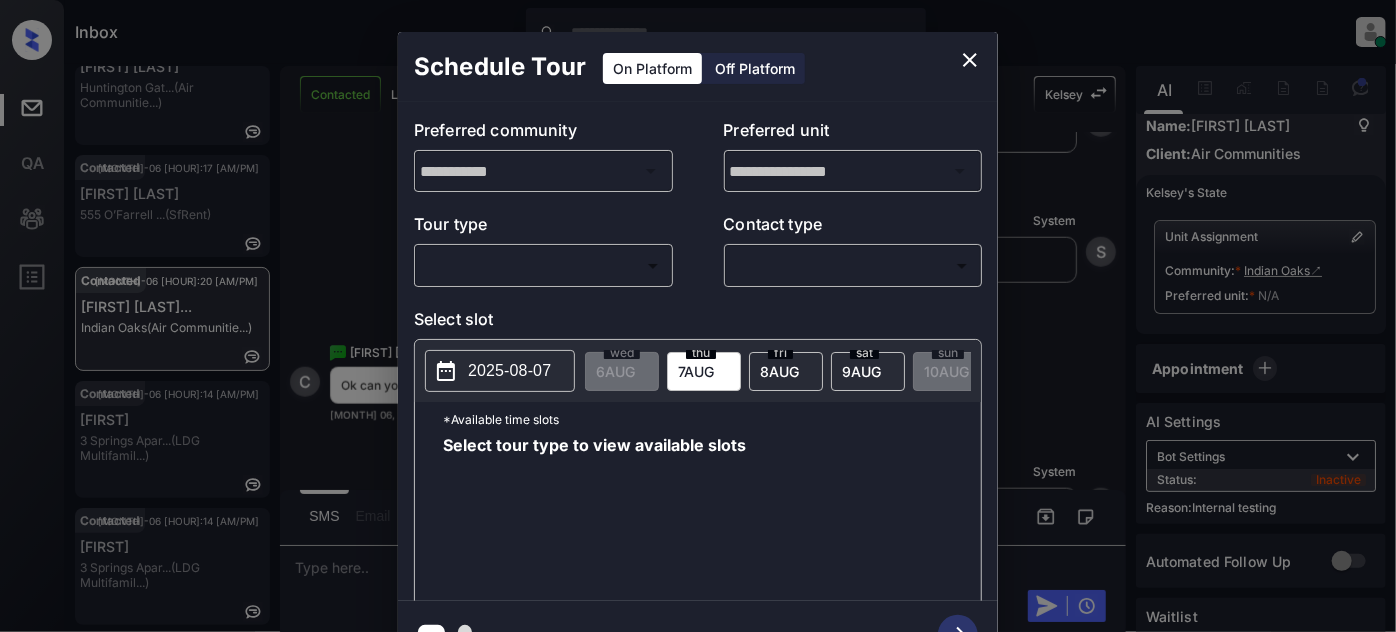 click 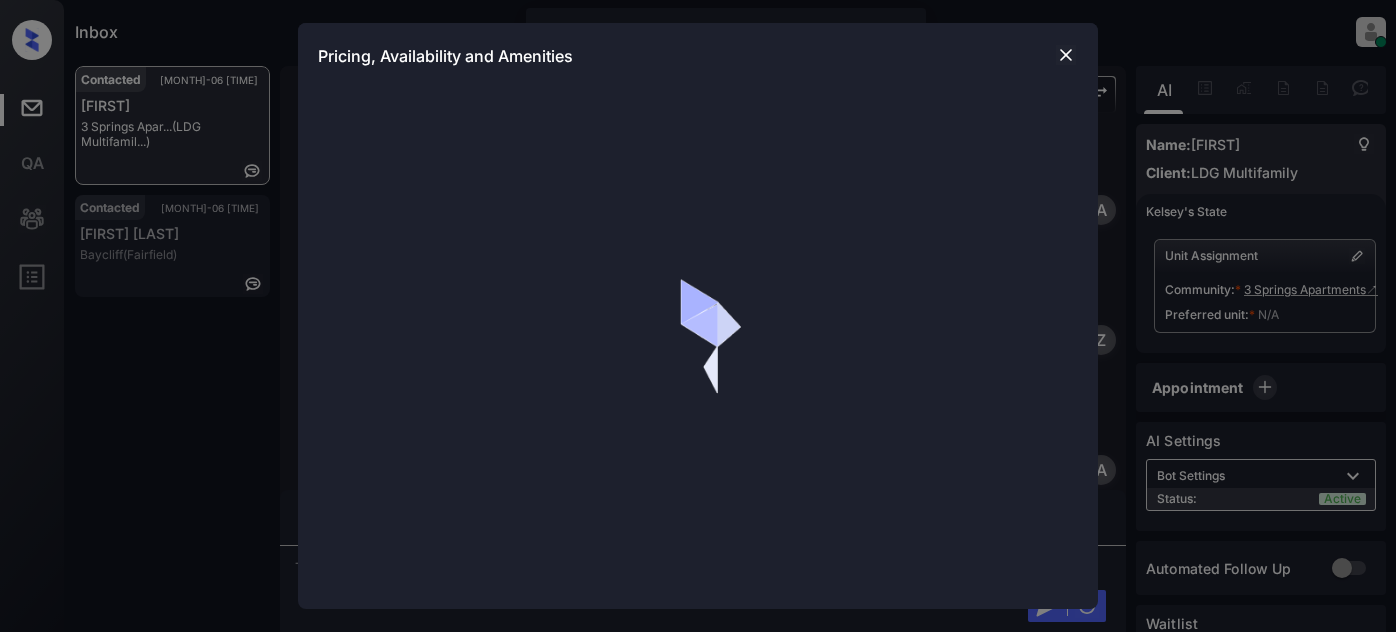 scroll, scrollTop: 0, scrollLeft: 0, axis: both 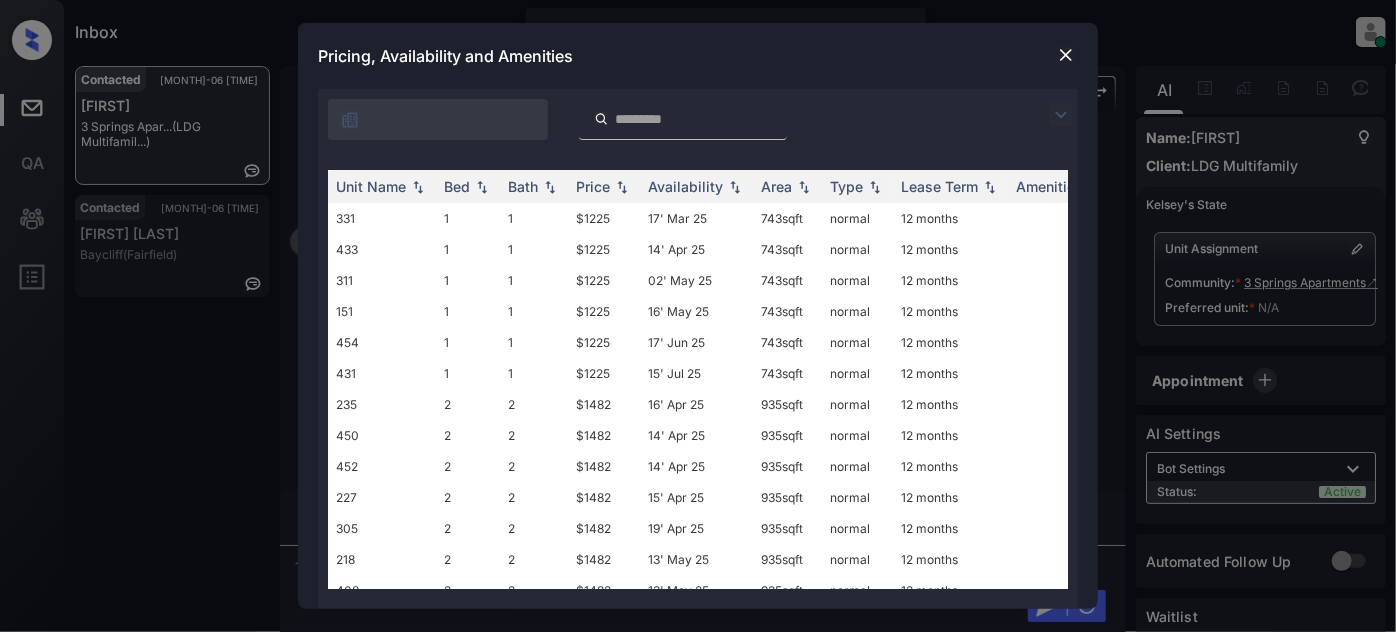 click at bounding box center [1061, 115] 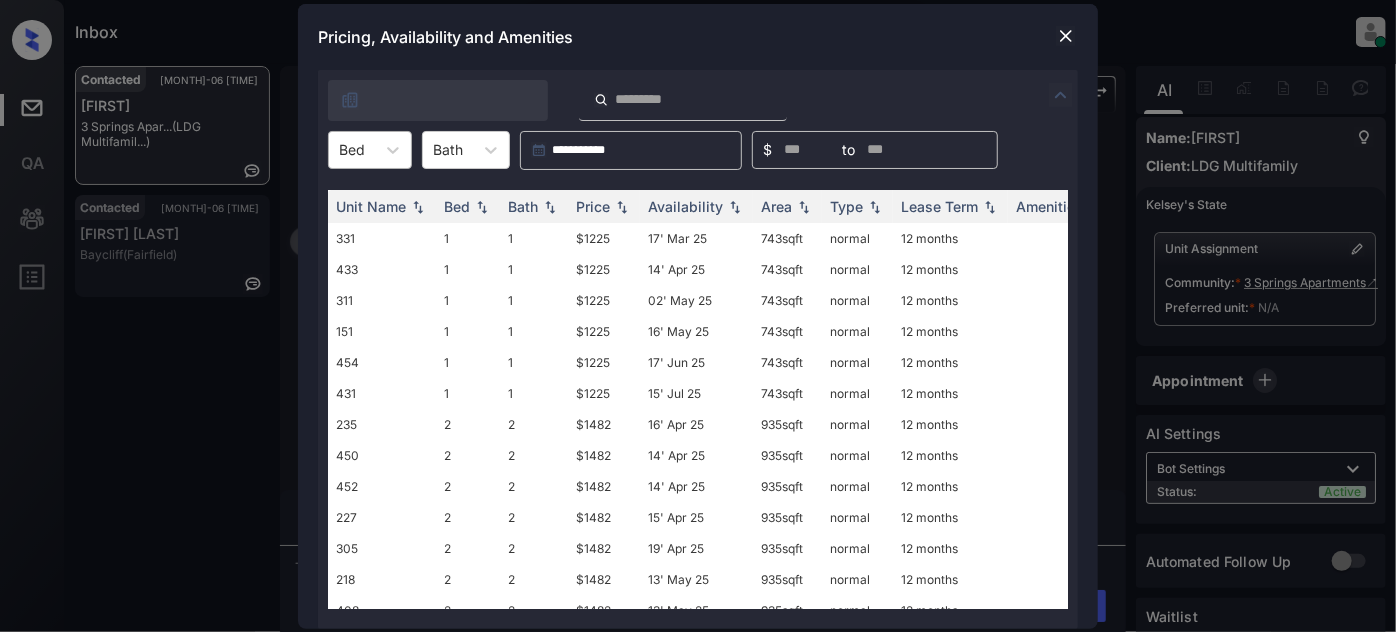 click on "Bed" at bounding box center (352, 149) 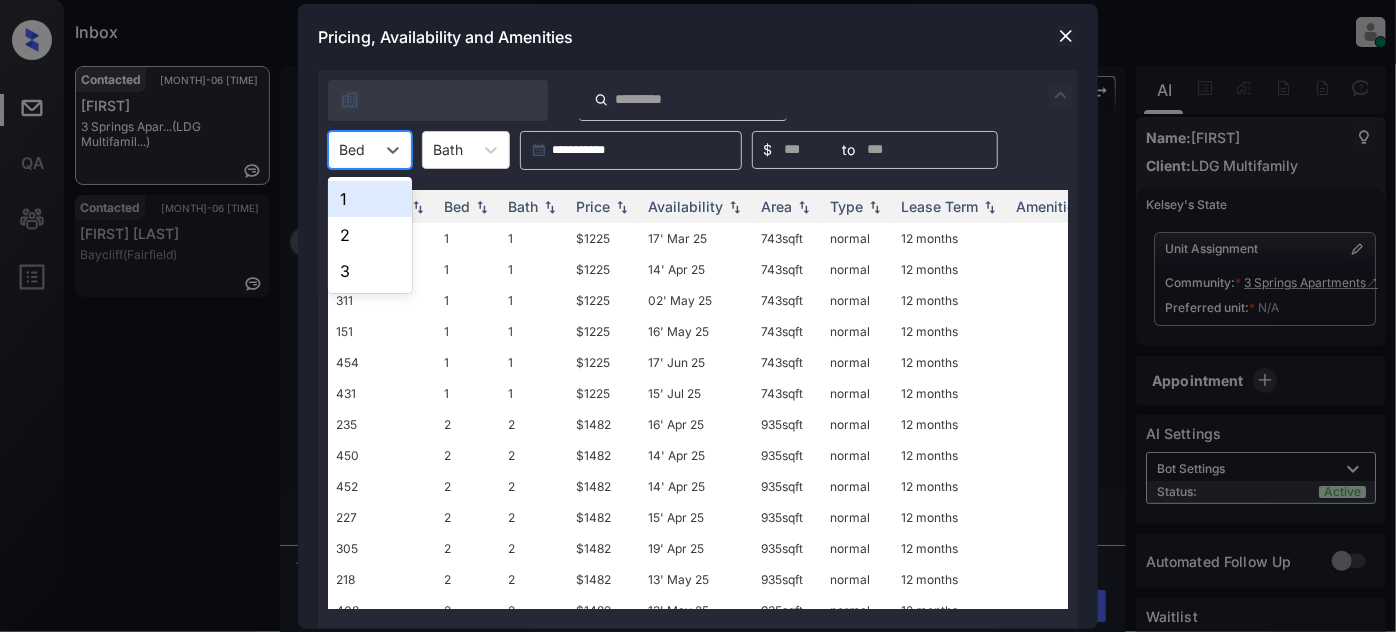 click on "1" at bounding box center (370, 199) 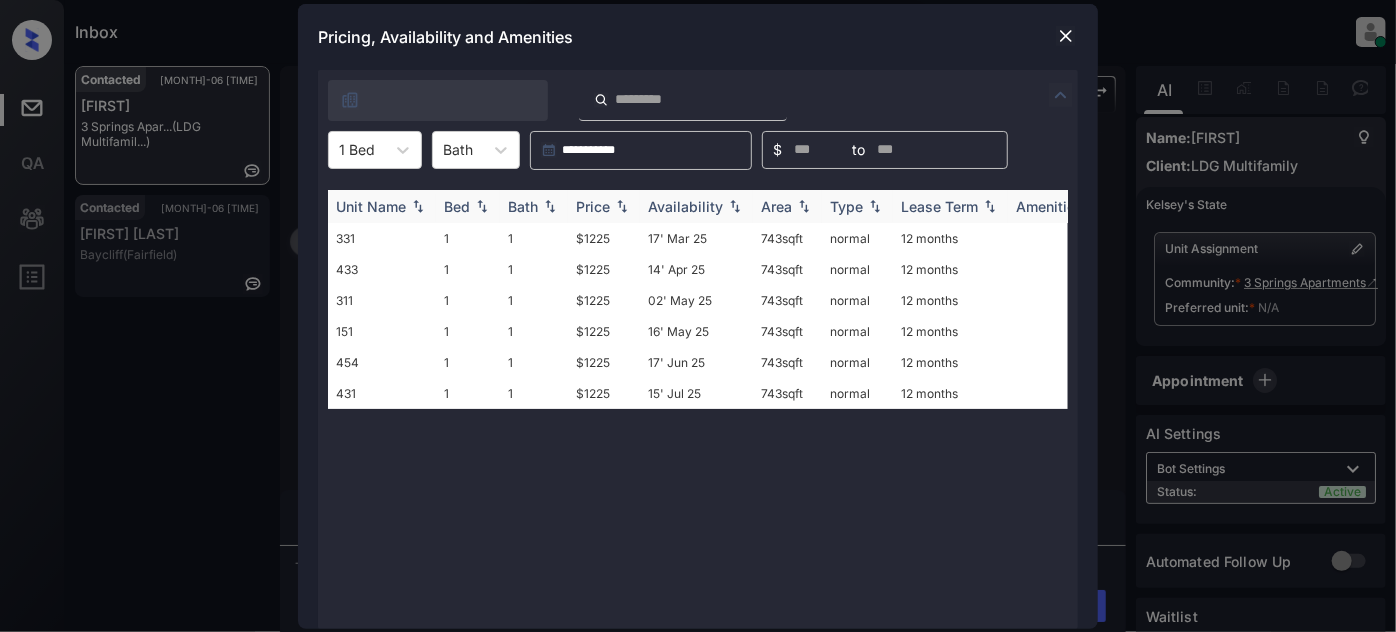 click on "Price" at bounding box center [593, 206] 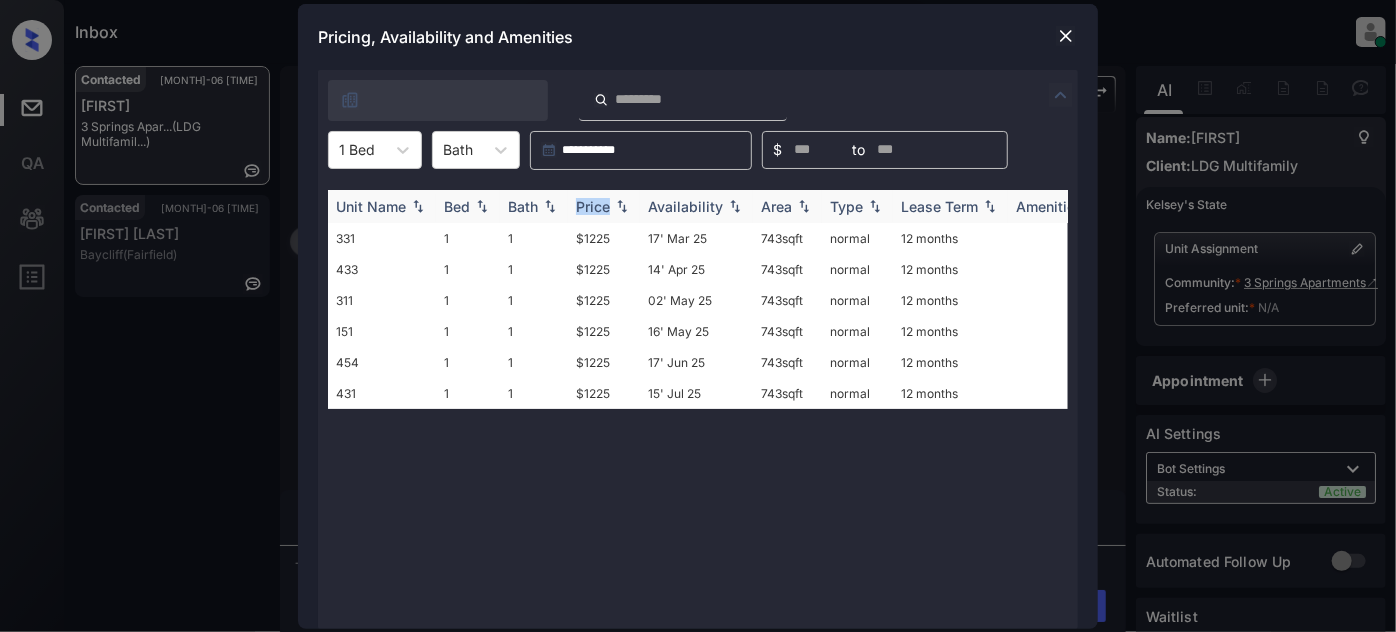 click on "Price" at bounding box center [593, 206] 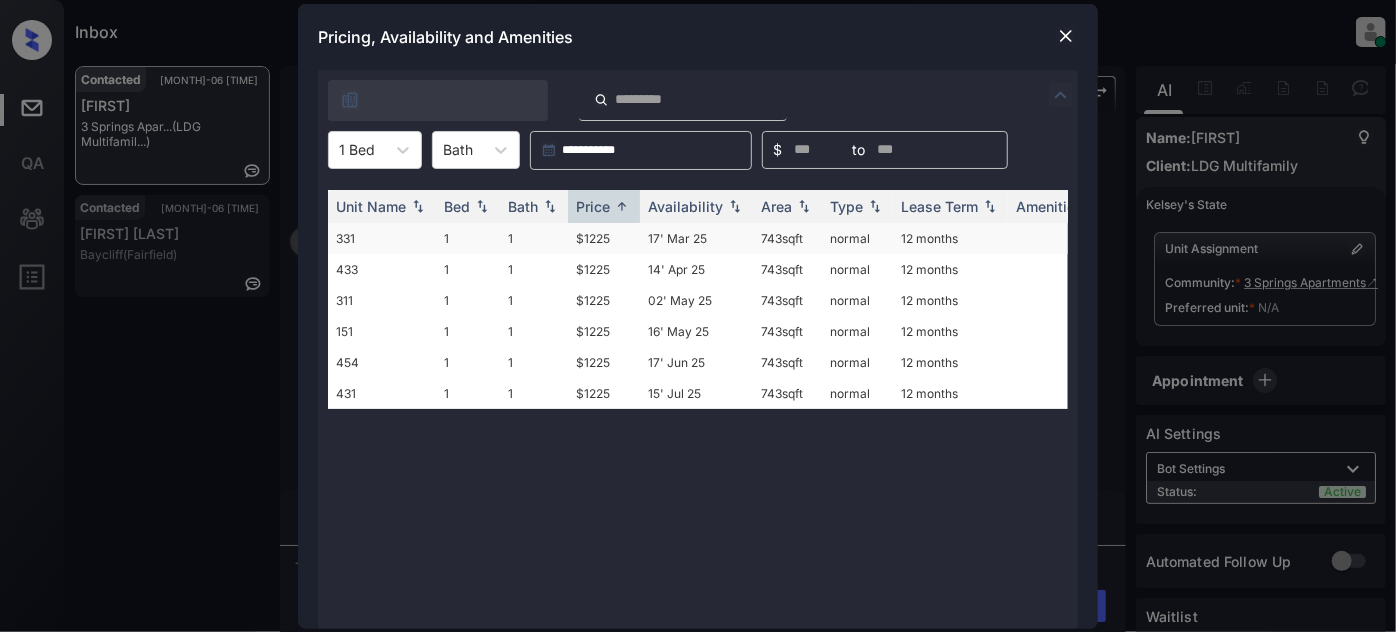 click on "$1225" at bounding box center [604, 238] 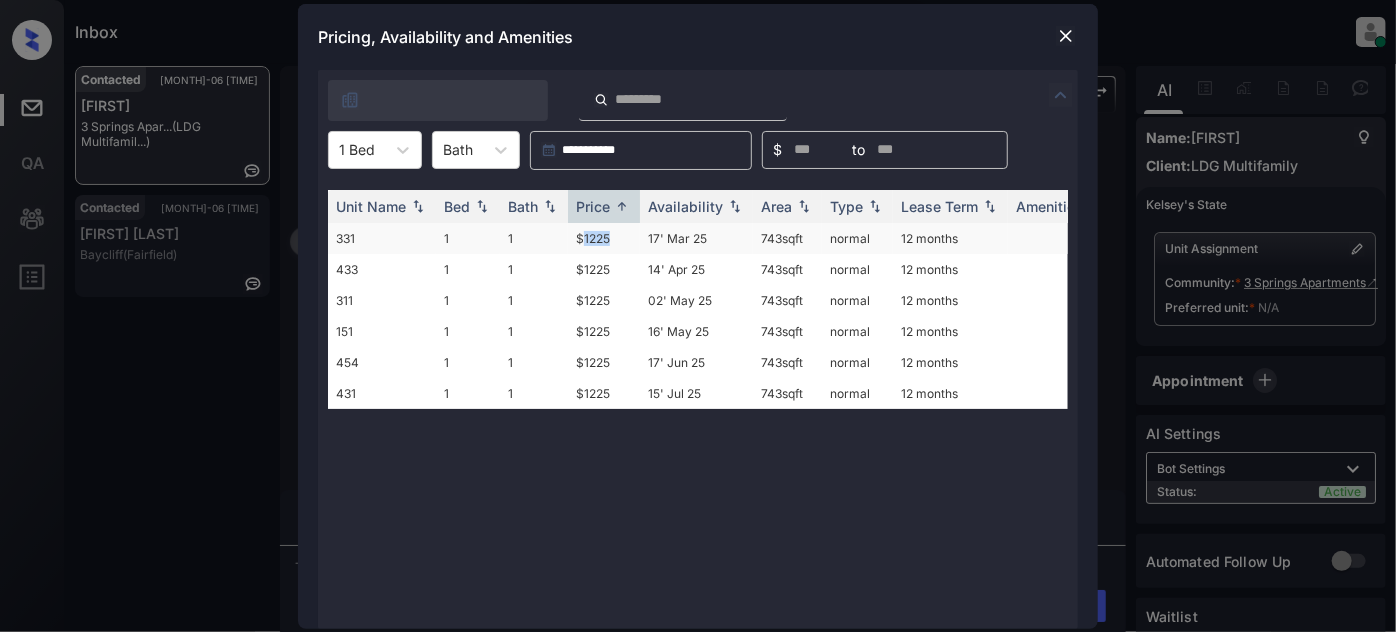 click on "$1225" at bounding box center (604, 238) 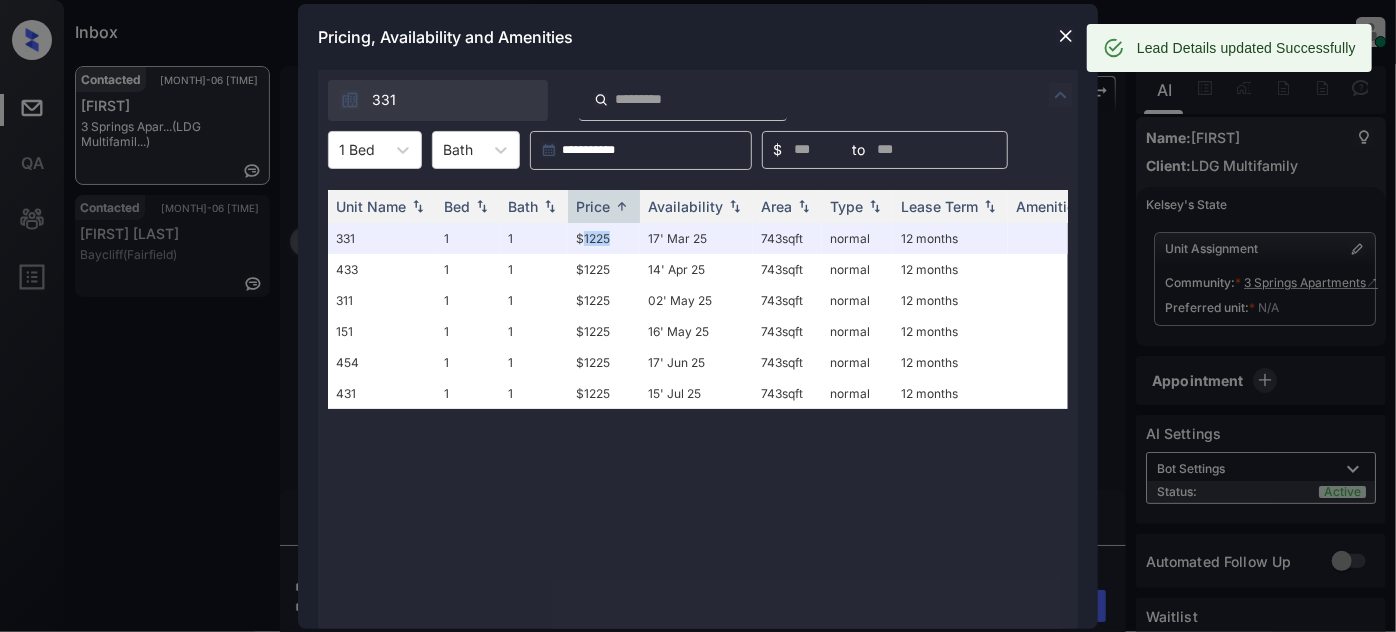 click at bounding box center [1066, 36] 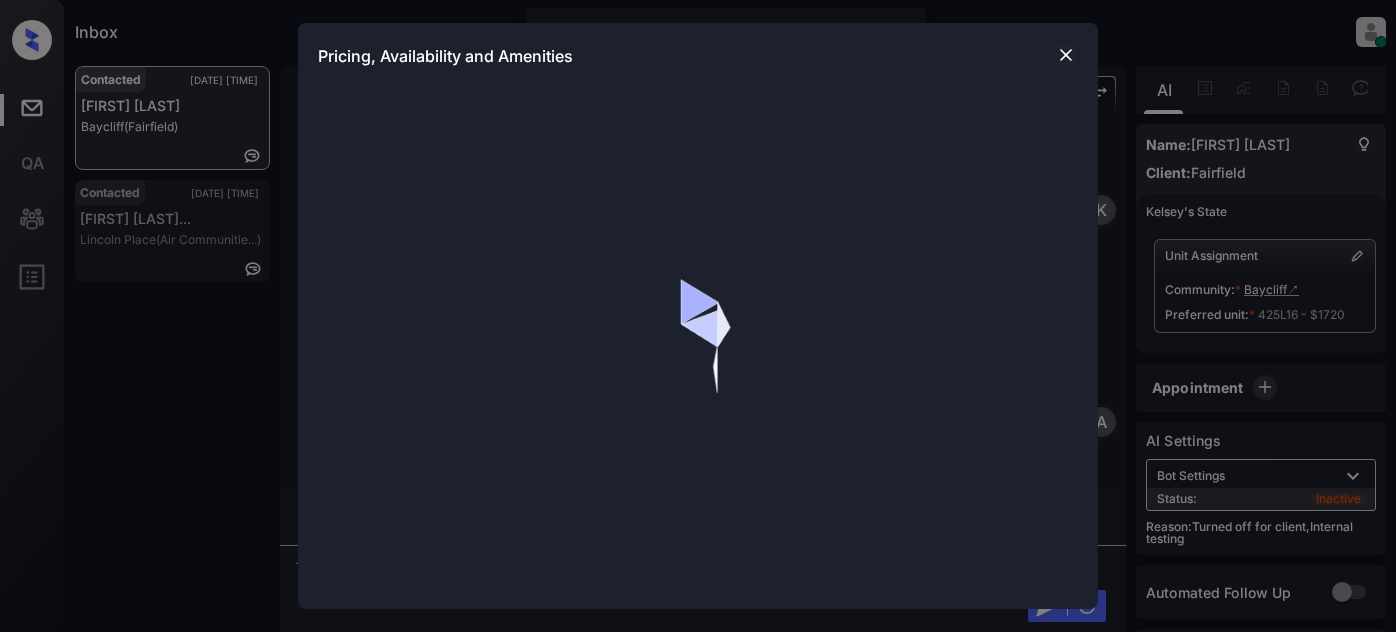 scroll, scrollTop: 0, scrollLeft: 0, axis: both 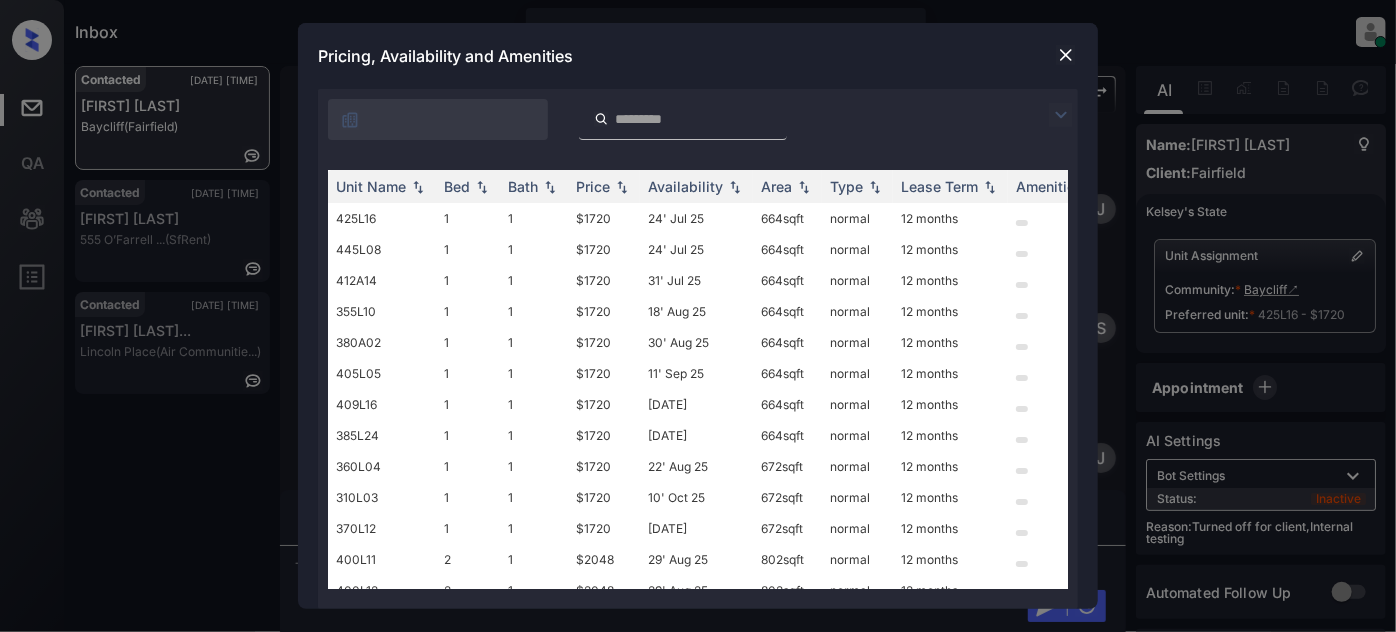 click at bounding box center (1061, 115) 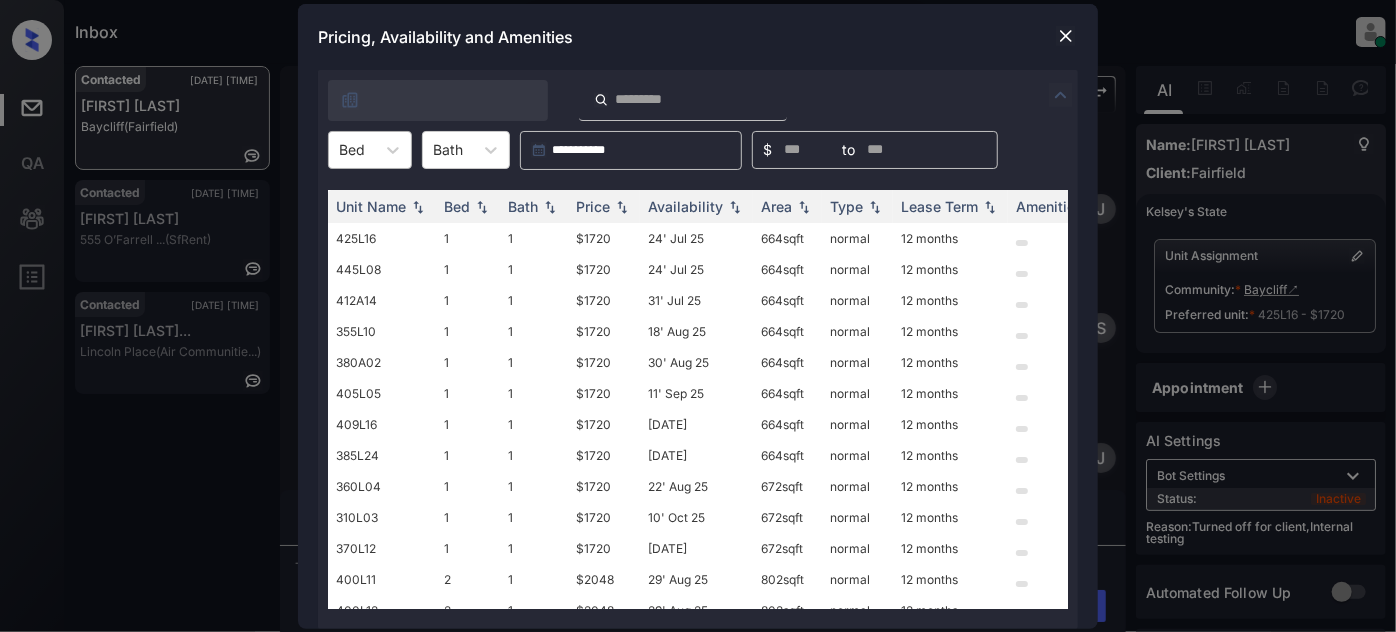 click at bounding box center [352, 149] 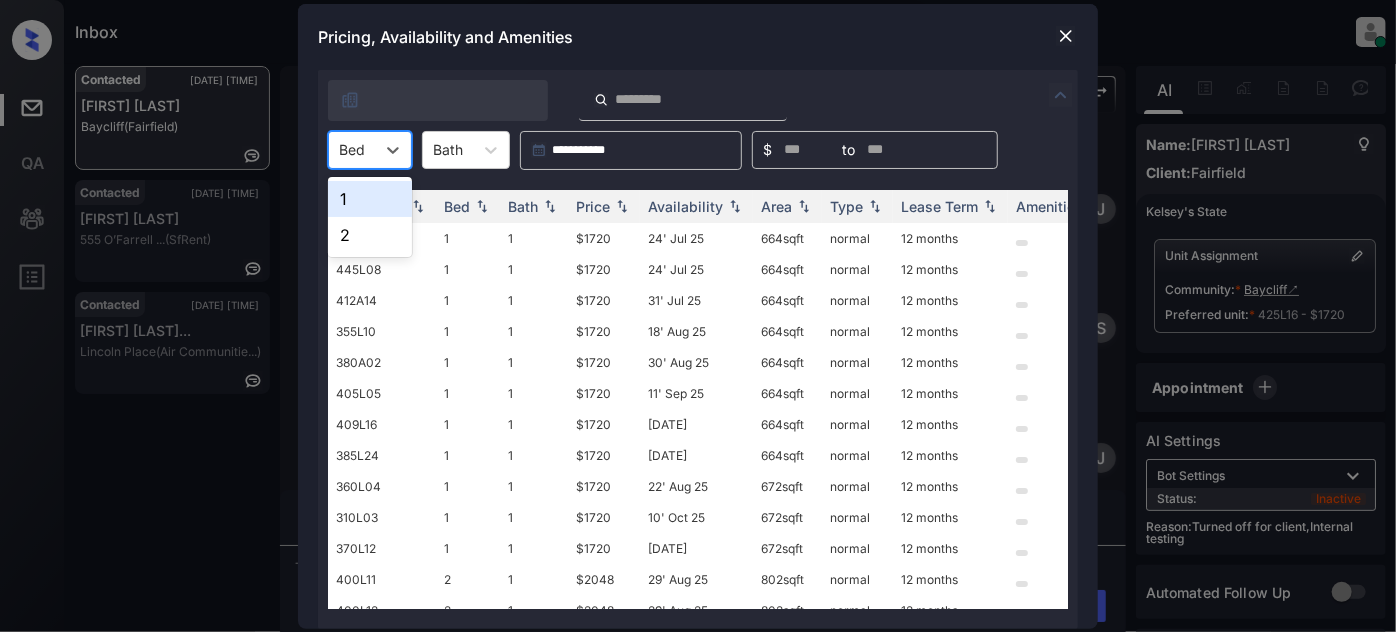 click at bounding box center (1066, 36) 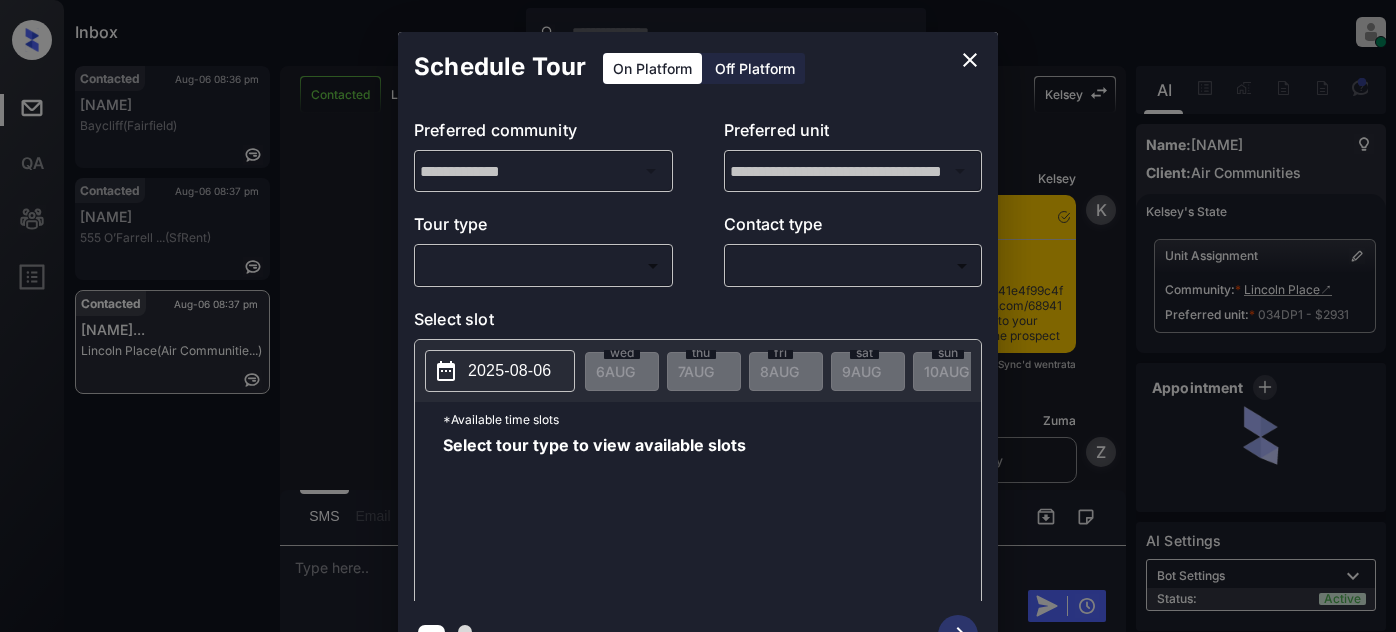 scroll, scrollTop: 0, scrollLeft: 0, axis: both 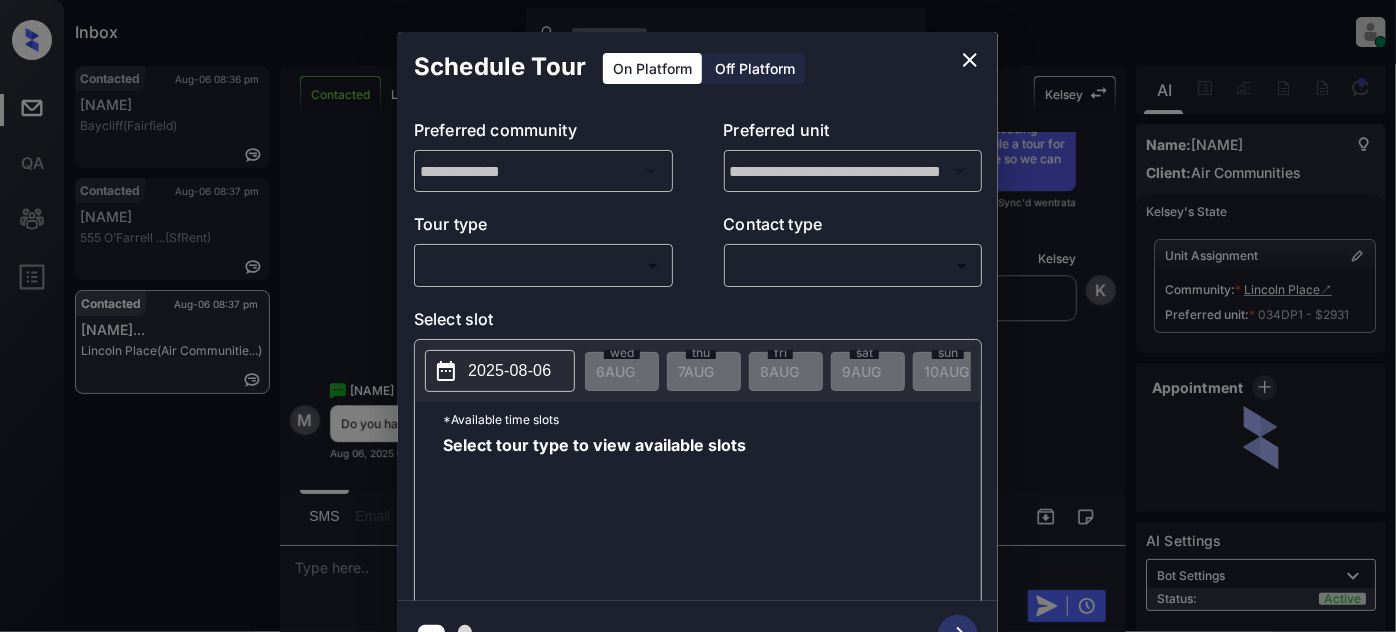 click on "Inbox Juan Carlos Manantan Online Set yourself   offline Set yourself   on break Profile Switch to  light  mode Sign out Contacted Aug-06 08:36 pm   Issa Batarseh Baycliff  (Fairfield) Contacted Aug-06 08:37 pm   Maryam Samimi 555 O’Farrell ...  (SfRent) Contacted Aug-06 08:37 pm   Melissa Sonnta... Lincoln Place  (Air Communitie...) Contacted Lost Lead Sentiment: Angry Upon sliding the acknowledgement:  Lead will move to lost stage. * ​ SMS and call option will be set to opt out. AFM will be turned off for the lead. Kelsey New Message Kelsey Notes Note: <a href="https://conversation.getzuma.com/68941e4f99c4fccf762eb9a7">https://conversation.getzuma.com/68941e4f99c4fccf762eb9a7</a> - Paste this link into your browser to view Kelsey’s conversation with the prospect Aug 06, 2025 08:32 pm  Sync'd w  entrata K New Message Zuma Lead transferred to leasing agent: kelsey Aug 06, 2025 08:32 pm Z New Message Kelsey Aug 06, 2025 08:32 pm K New Message Agent Lead created via emailParser in Inbound stage. A Agent A" at bounding box center [698, 316] 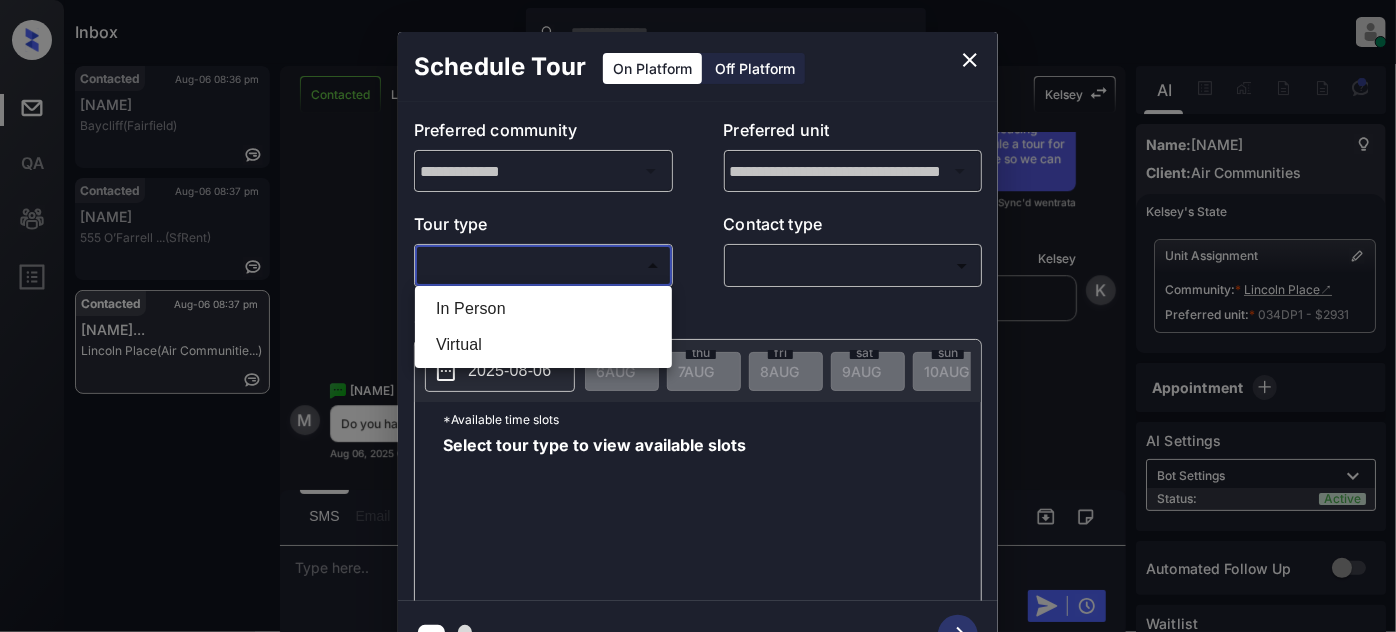 click on "In Person" at bounding box center (543, 309) 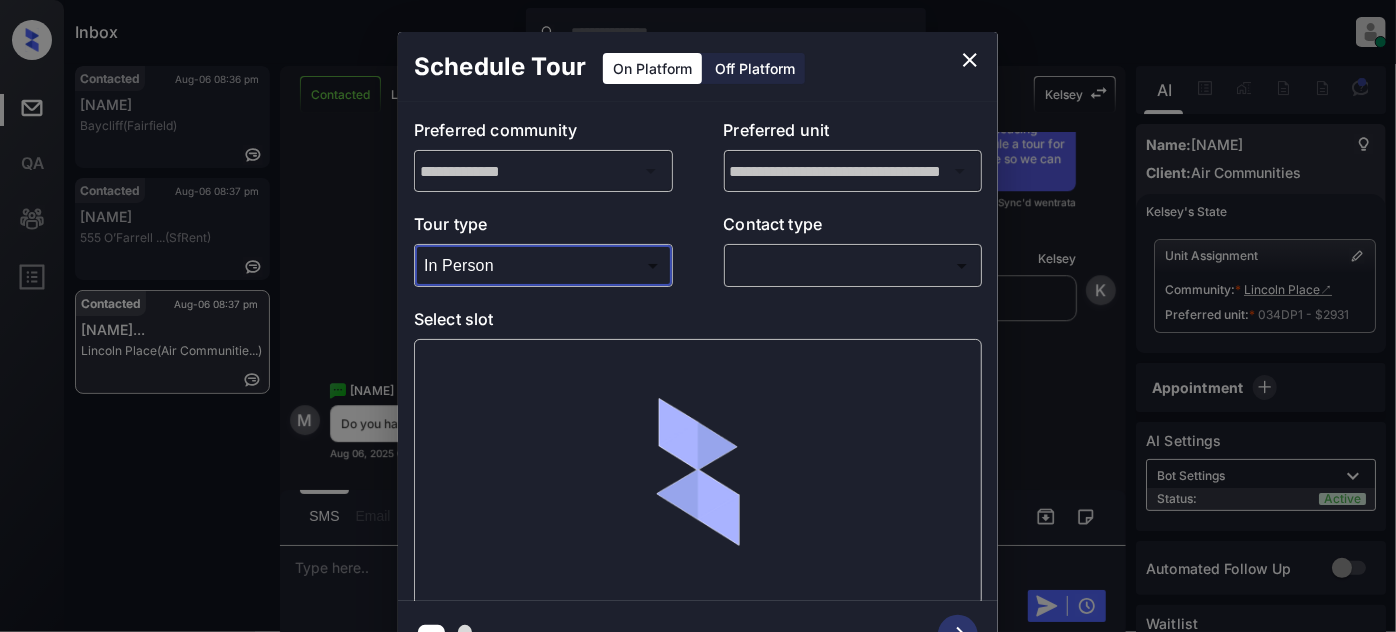 click on "Inbox Juan Carlos Manantan Online Set yourself   offline Set yourself   on break Profile Switch to  light  mode Sign out Contacted Aug-06 08:36 pm   Issa Batarseh Baycliff  (Fairfield) Contacted Aug-06 08:37 pm   Maryam Samimi 555 O’Farrell ...  (SfRent) Contacted Aug-06 08:37 pm   Melissa Sonnta... Lincoln Place  (Air Communitie...) Contacted Lost Lead Sentiment: Angry Upon sliding the acknowledgement:  Lead will move to lost stage. * ​ SMS and call option will be set to opt out. AFM will be turned off for the lead. Kelsey New Message Kelsey Notes Note: <a href="https://conversation.getzuma.com/68941e4f99c4fccf762eb9a7">https://conversation.getzuma.com/68941e4f99c4fccf762eb9a7</a> - Paste this link into your browser to view Kelsey’s conversation with the prospect Aug 06, 2025 08:32 pm  Sync'd w  entrata K New Message Zuma Lead transferred to leasing agent: kelsey Aug 06, 2025 08:32 pm Z New Message Kelsey Aug 06, 2025 08:32 pm K New Message Agent Lead created via emailParser in Inbound stage. A Agent A" at bounding box center [698, 316] 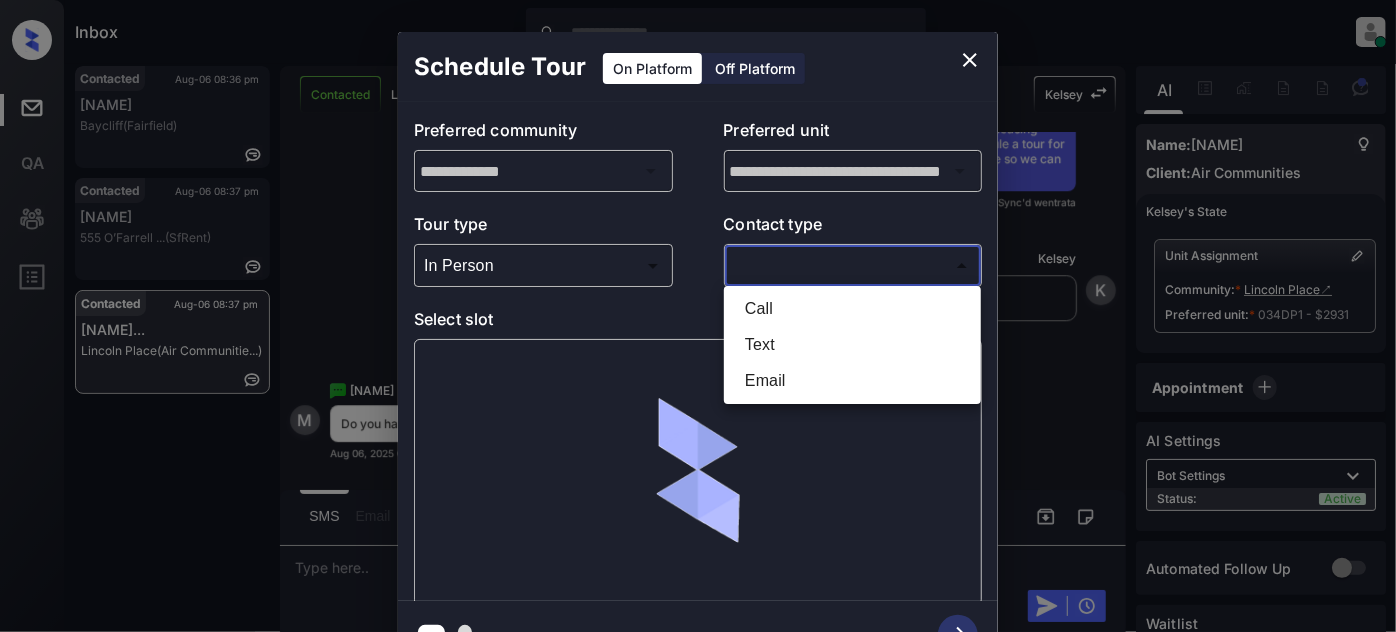 click on "Text" at bounding box center (852, 345) 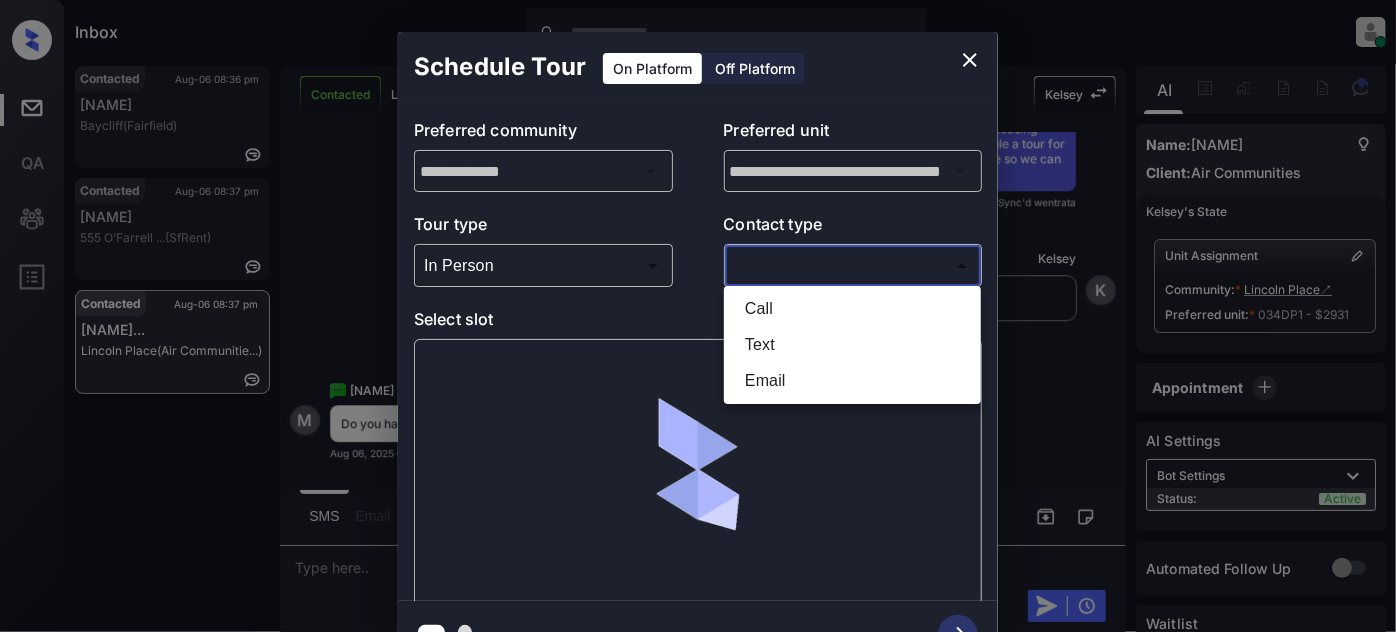 type on "****" 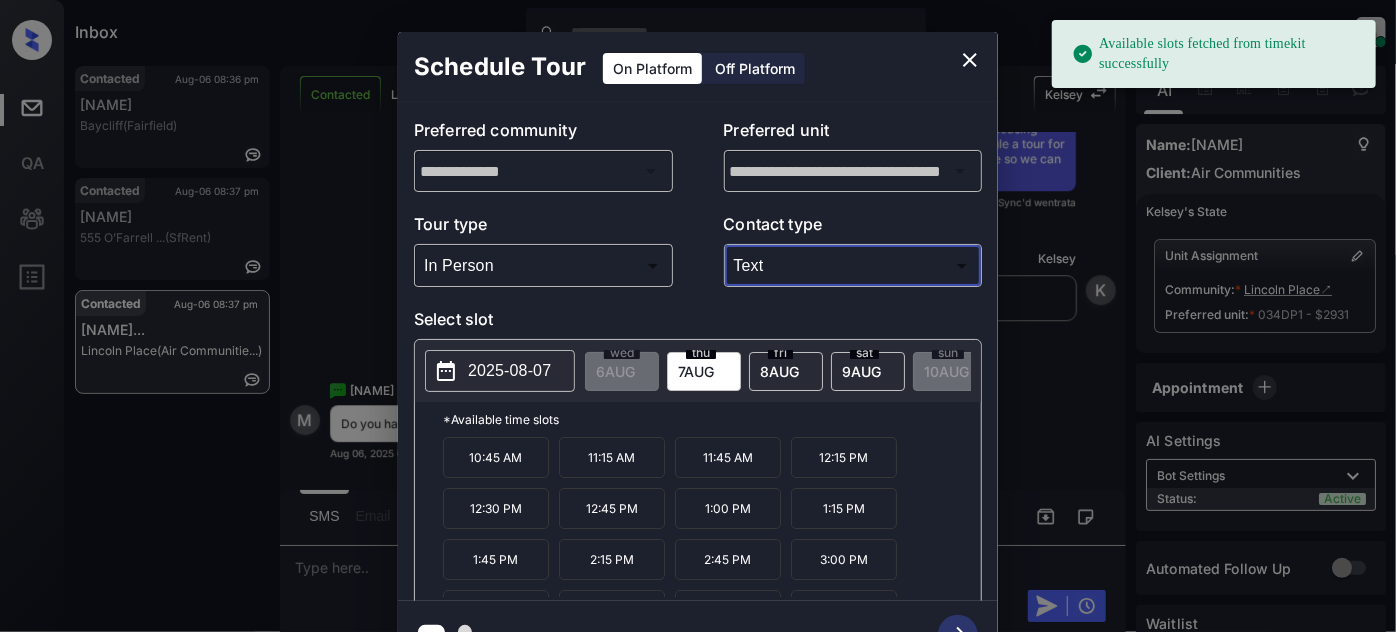 click on "2025-08-07" at bounding box center [509, 371] 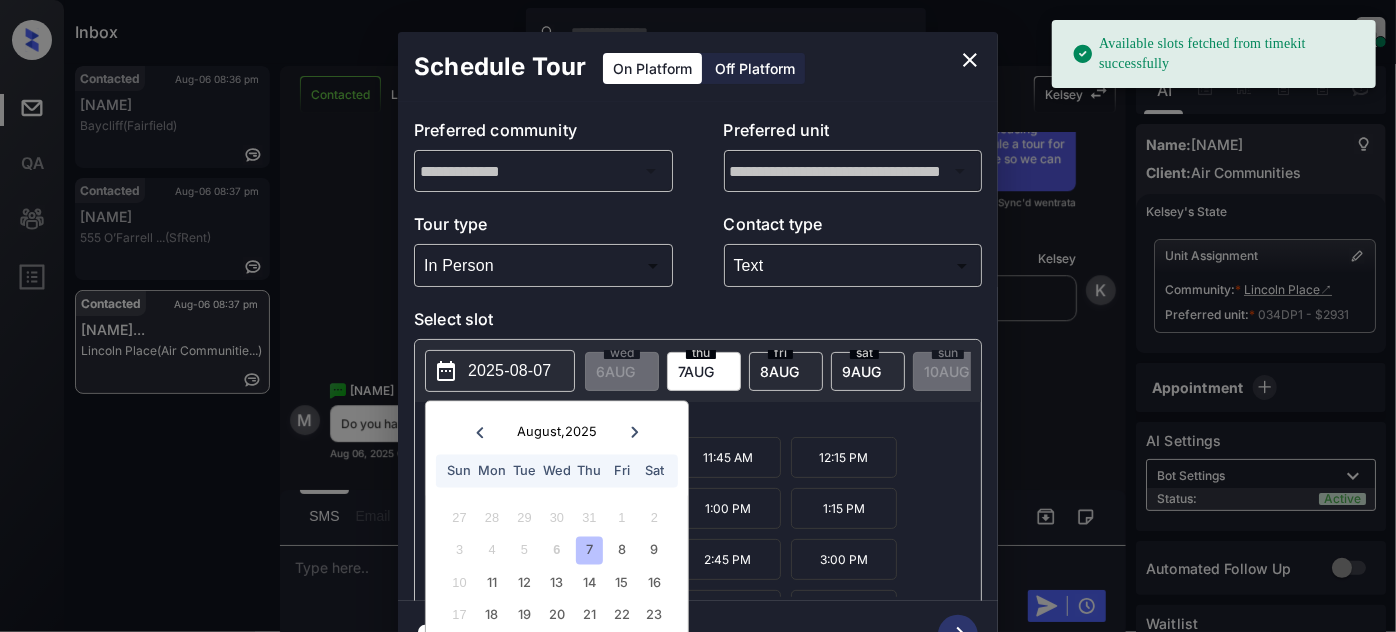 click on "sat 9 AUG" at bounding box center (868, 371) 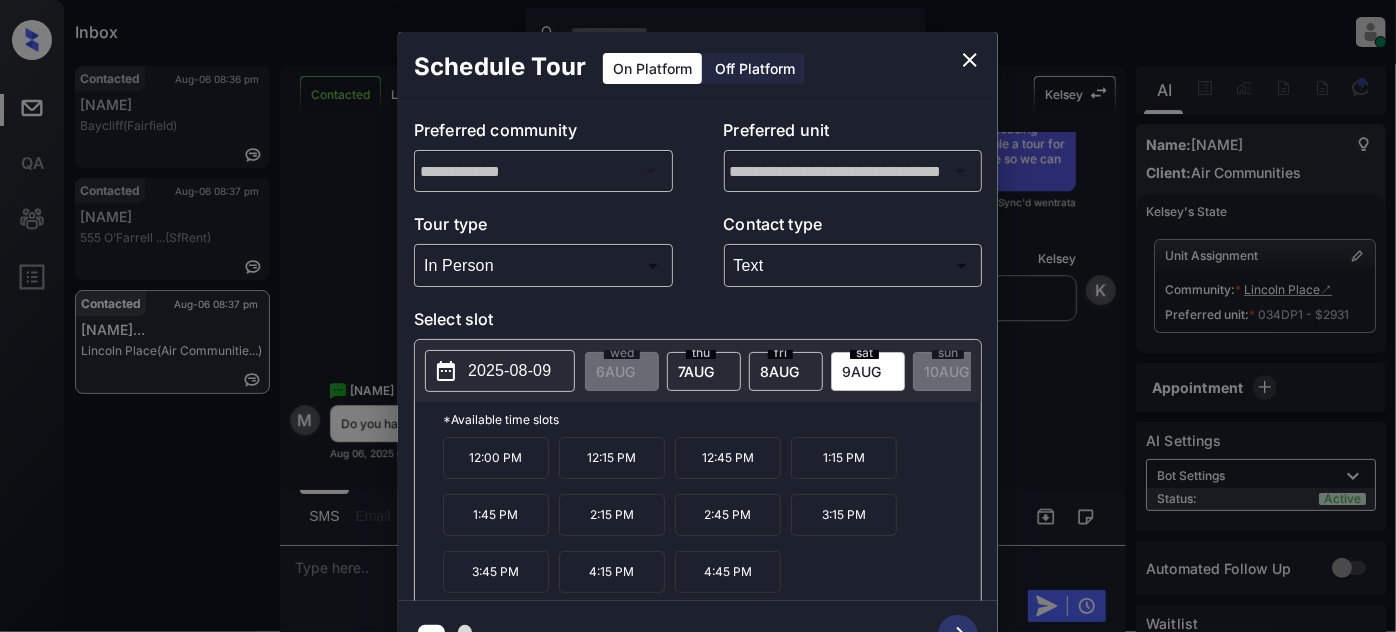 click on "2025-08-09" at bounding box center (509, 371) 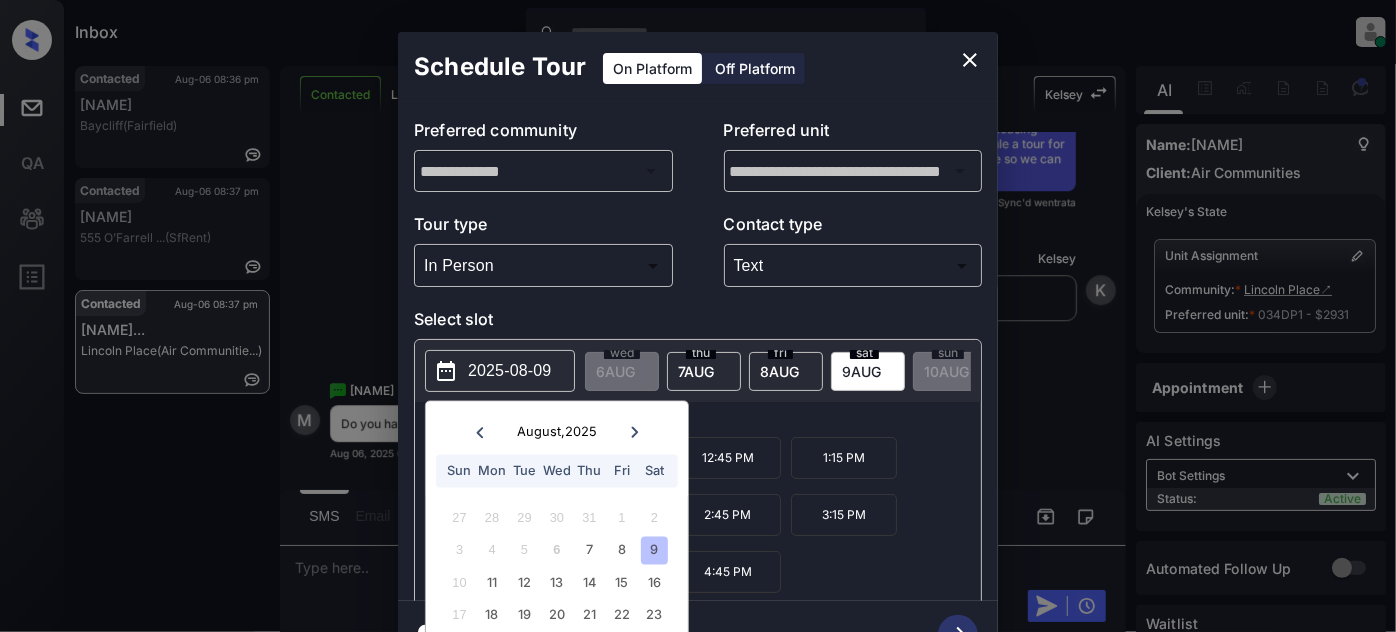 click on "12:00 PM 12:15 PM 12:45 PM 1:15 PM 1:45 PM 2:15 PM 2:45 PM 3:15 PM 3:45 PM 4:15 PM 4:45 PM" at bounding box center (712, 517) 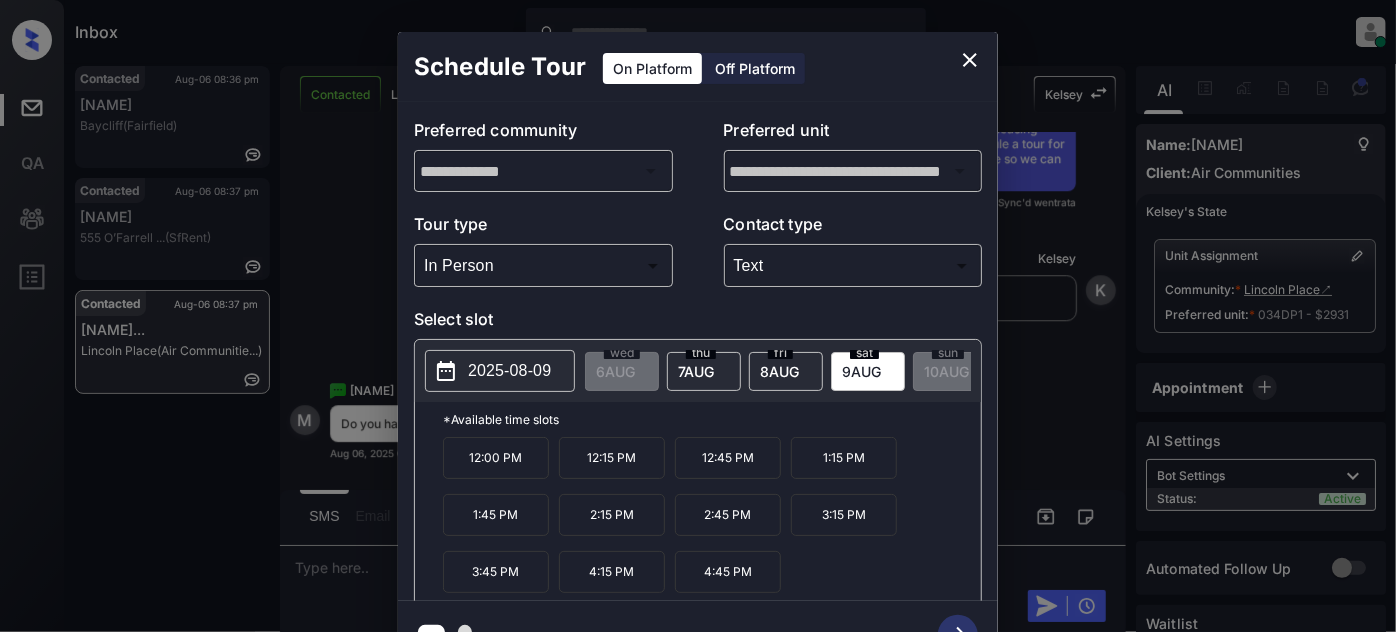 click on "**********" at bounding box center [698, 350] 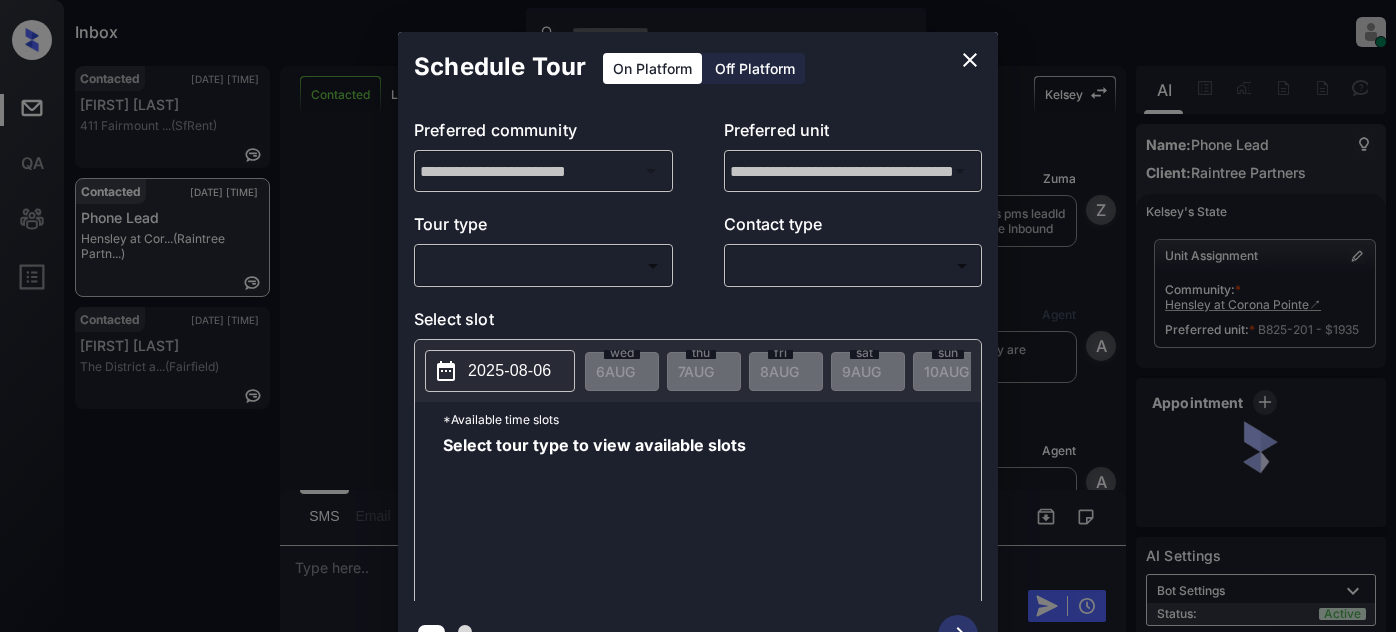 scroll, scrollTop: 0, scrollLeft: 0, axis: both 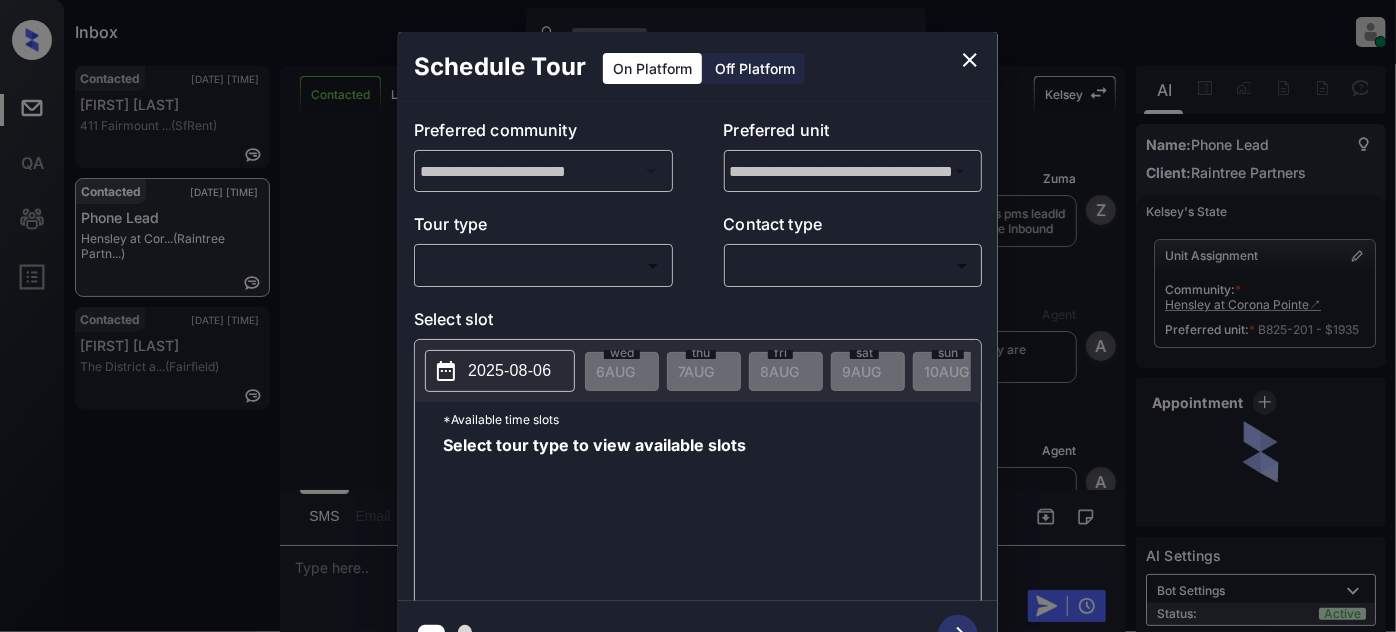 click on "Inbox [FULL NAME] Online Set yourself   offline Set yourself   on break Profile Switch to  light  mode Sign out Contacted [DATE] [TIME]   [FULL NAME] [NUMBER] [STREET] ...  (SfRent) Contacted [DATE] [TIME]   Phone Lead Hensley at Cor...  (Raintree Partn...) Contacted [DATE] [TIME]   [FIRST] [LAST] The District a...  (Fairfield) Contacted Lost Lead Sentiment: Angry Upon sliding the acknowledgement:  Lead will move to lost stage. * ​ SMS and call option will be set to opt out. AFM will be turned off for the lead. Kelsey New Message Zuma Lead transfer skipped to agent: Kelsey as pms leadId does not exists for leadType ivr with stage Inbound [DATE] [TIME] Z New Message Agent Lead created because they indicated they are interested in leasing via Zuma IVR. [DATE] [TIME] A New Message Agent AFM Request sent to Kelsey. [DATE] [TIME] A New Message IVR Notes Note: Lead routed to Kelsey because they dialed for leasing via Zuma IVR and the leasing office is closed. I New Message" at bounding box center (698, 316) 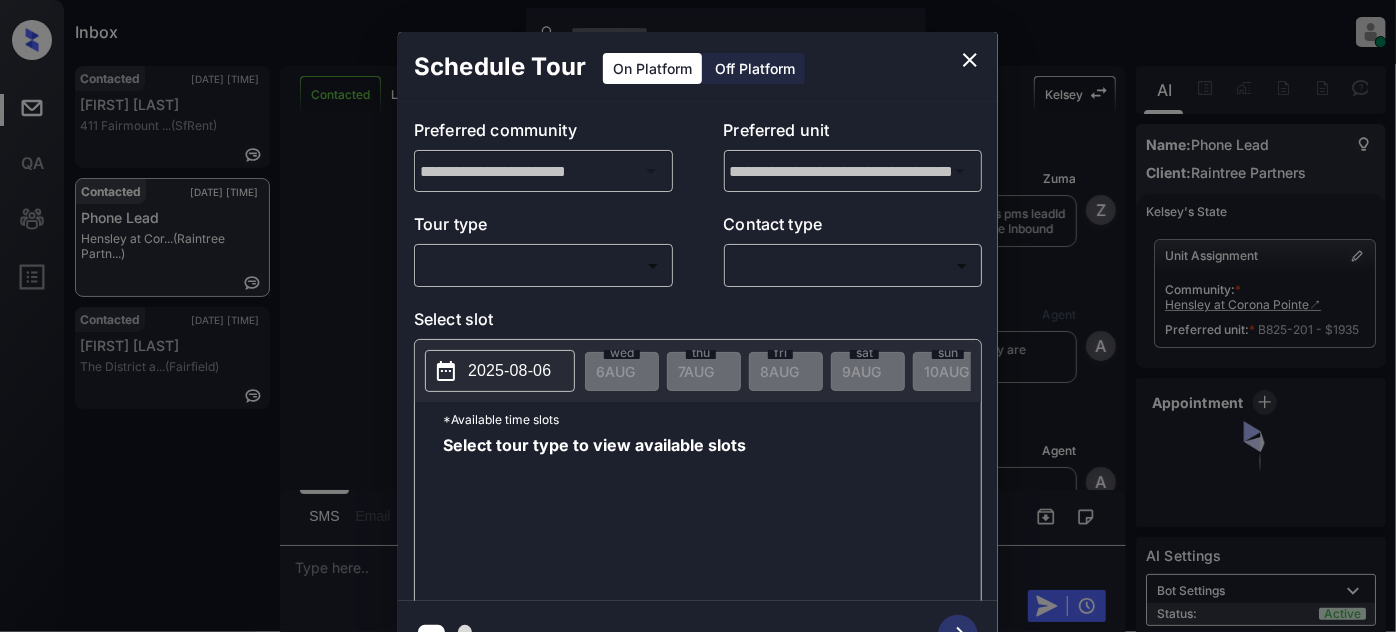 scroll, scrollTop: 5849, scrollLeft: 0, axis: vertical 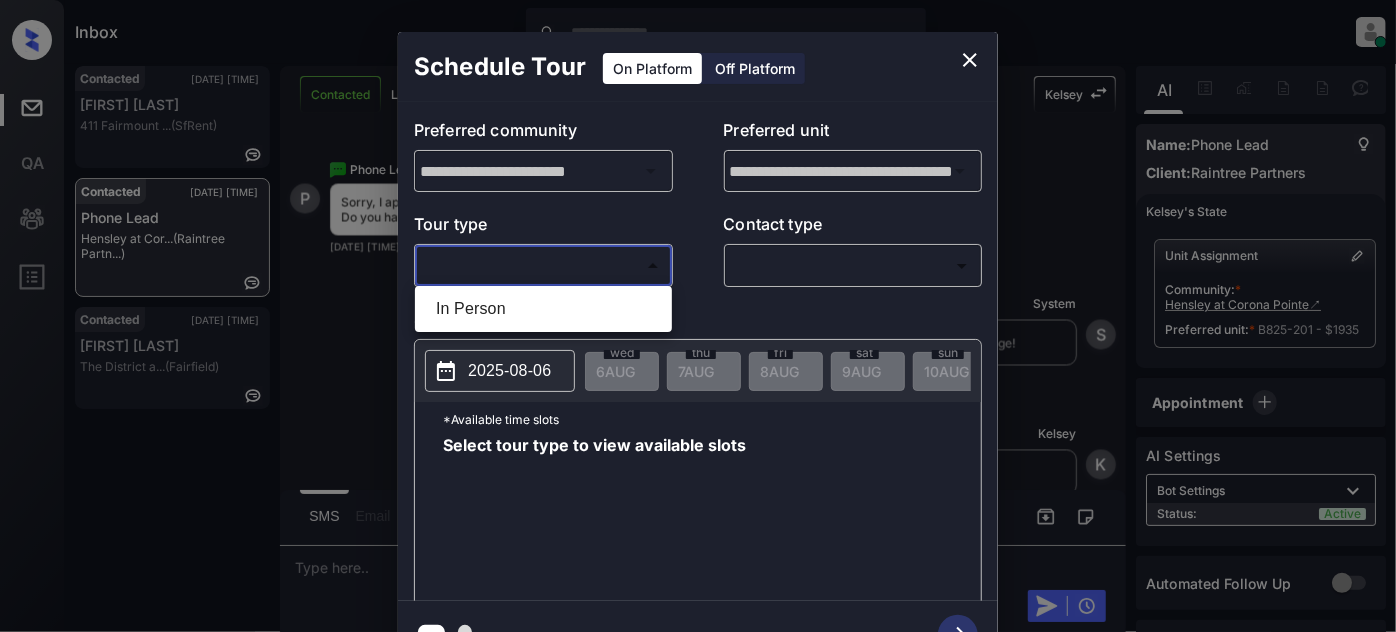 click on "In Person" at bounding box center (543, 309) 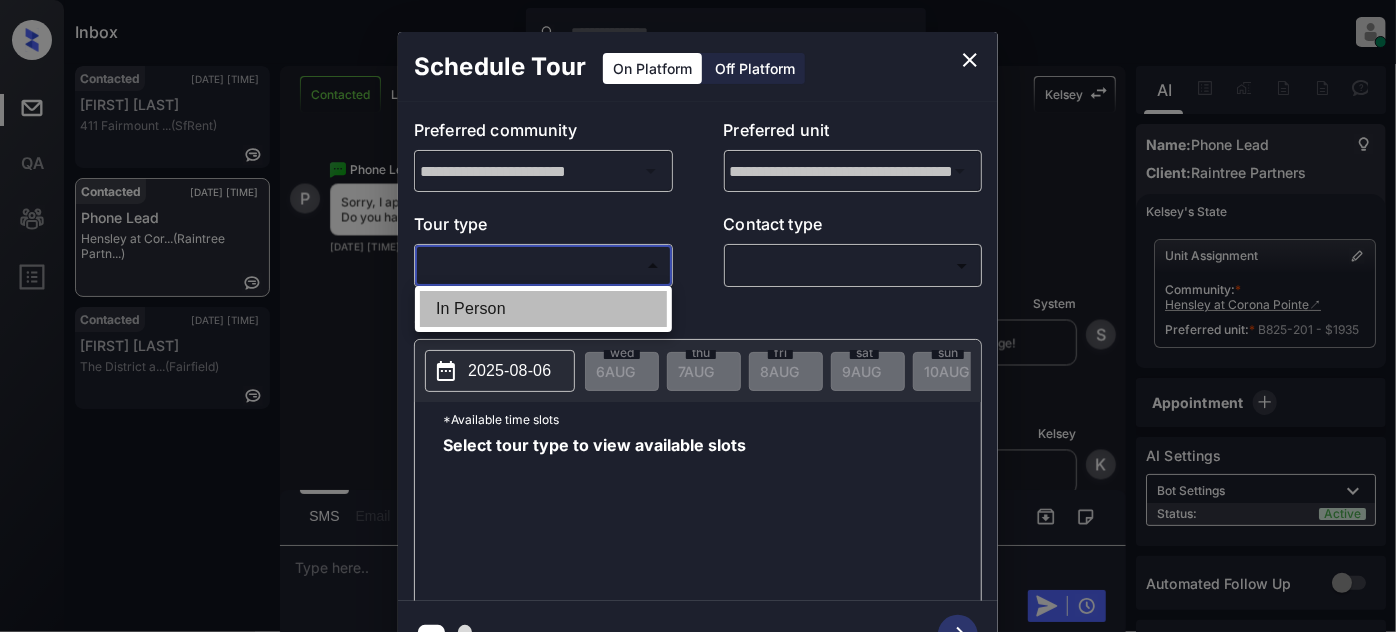 click on "In Person" at bounding box center [543, 309] 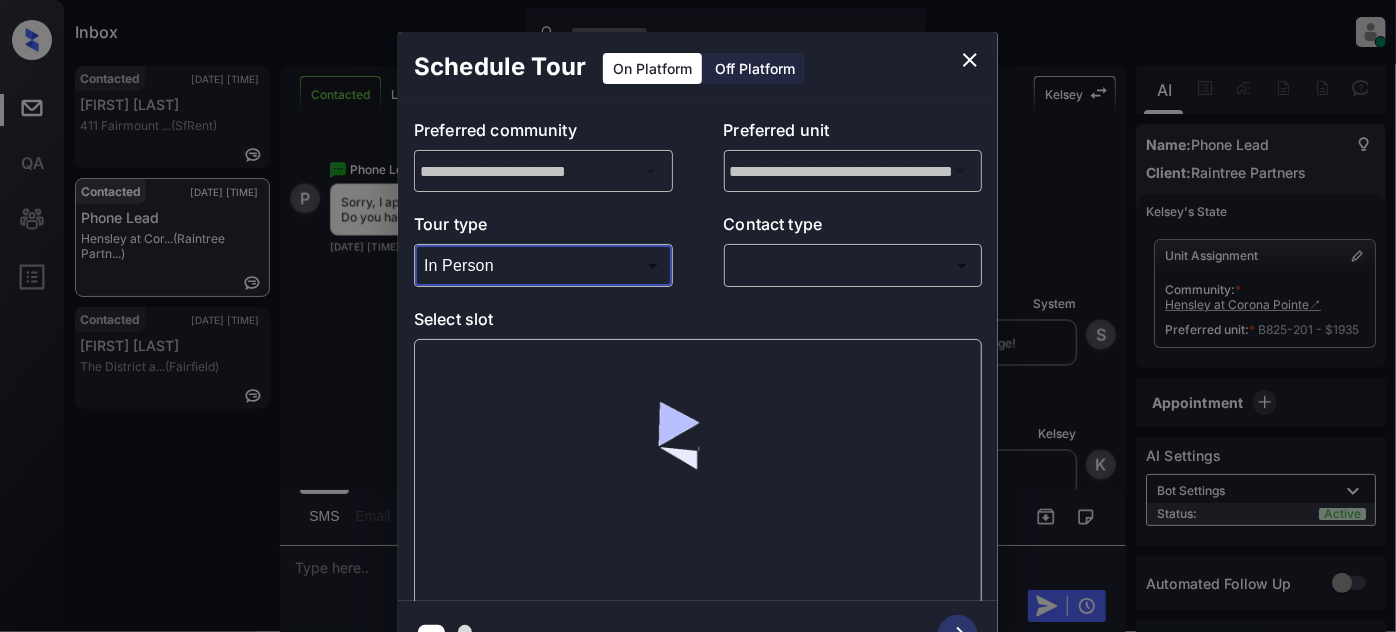 click on "Inbox [FULL NAME] Online Set yourself   offline Set yourself   on break Profile Switch to  light  mode Sign out Contacted [DATE] [TIME]   [FULL NAME] [NUMBER] [STREET] ...  (SfRent) Contacted [DATE] [TIME]   Phone Lead Hensley at Cor...  (Raintree Partn...) Contacted [DATE] [TIME]   [FIRST] [LAST] The District a...  (Fairfield) Contacted Lost Lead Sentiment: Angry Upon sliding the acknowledgement:  Lead will move to lost stage. * ​ SMS and call option will be set to opt out. AFM will be turned off for the lead. Kelsey New Message Zuma Lead transfer skipped to agent: Kelsey as pms leadId does not exists for leadType ivr with stage Inbound [DATE] [TIME] Z New Message Agent Lead created because they indicated they are interested in leasing via Zuma IVR. [DATE] [TIME] A New Message Agent AFM Request sent to Kelsey. [DATE] [TIME] A New Message IVR Notes Note: Lead routed to Kelsey because they dialed for leasing via Zuma IVR and the leasing office is closed. I New Message" at bounding box center [698, 316] 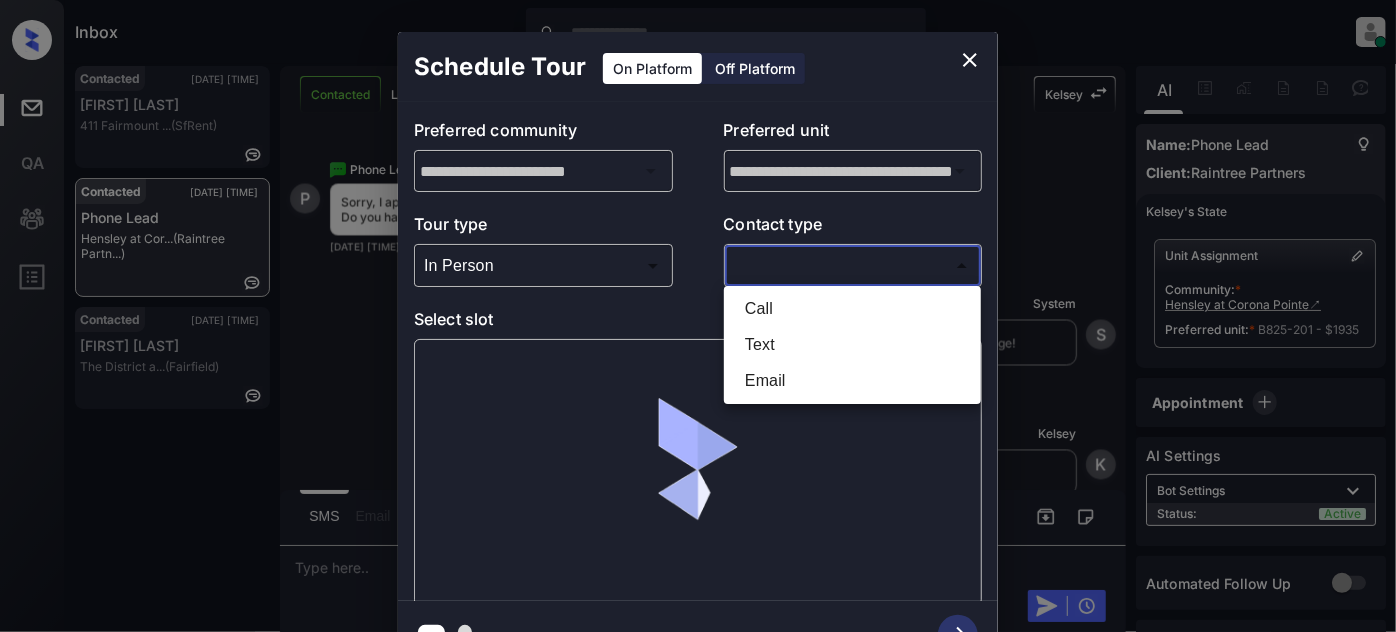 click on "Text" at bounding box center [852, 345] 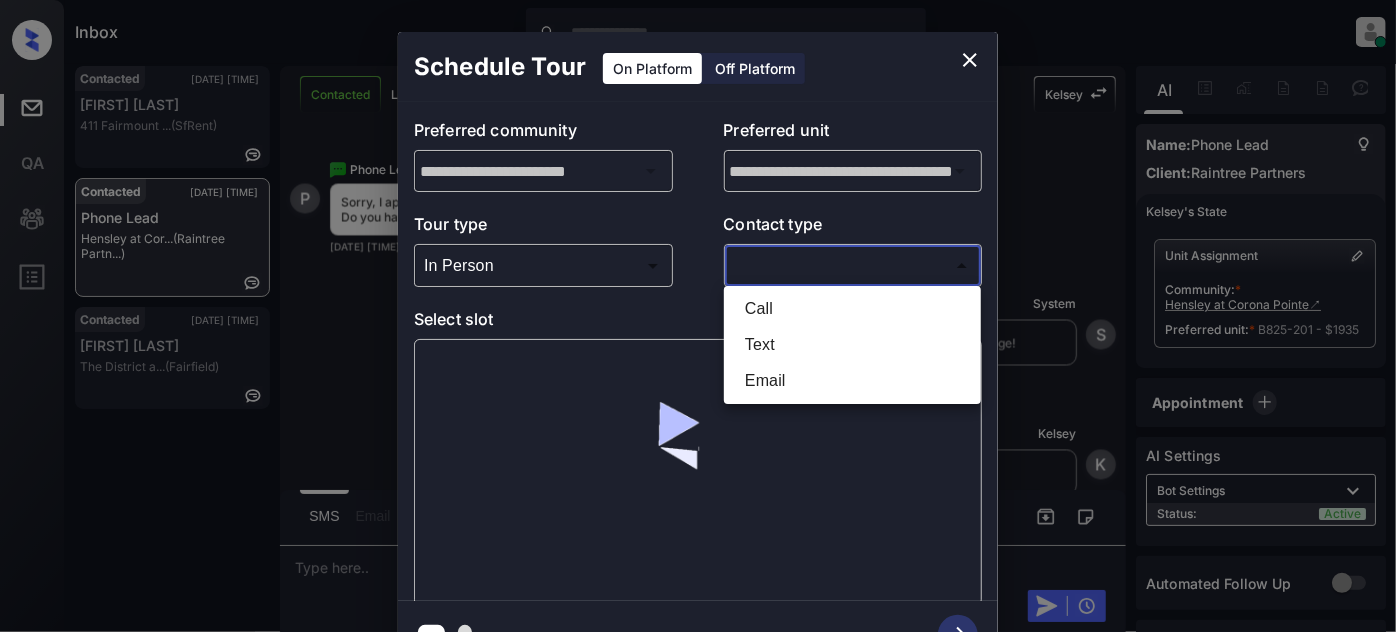 type on "****" 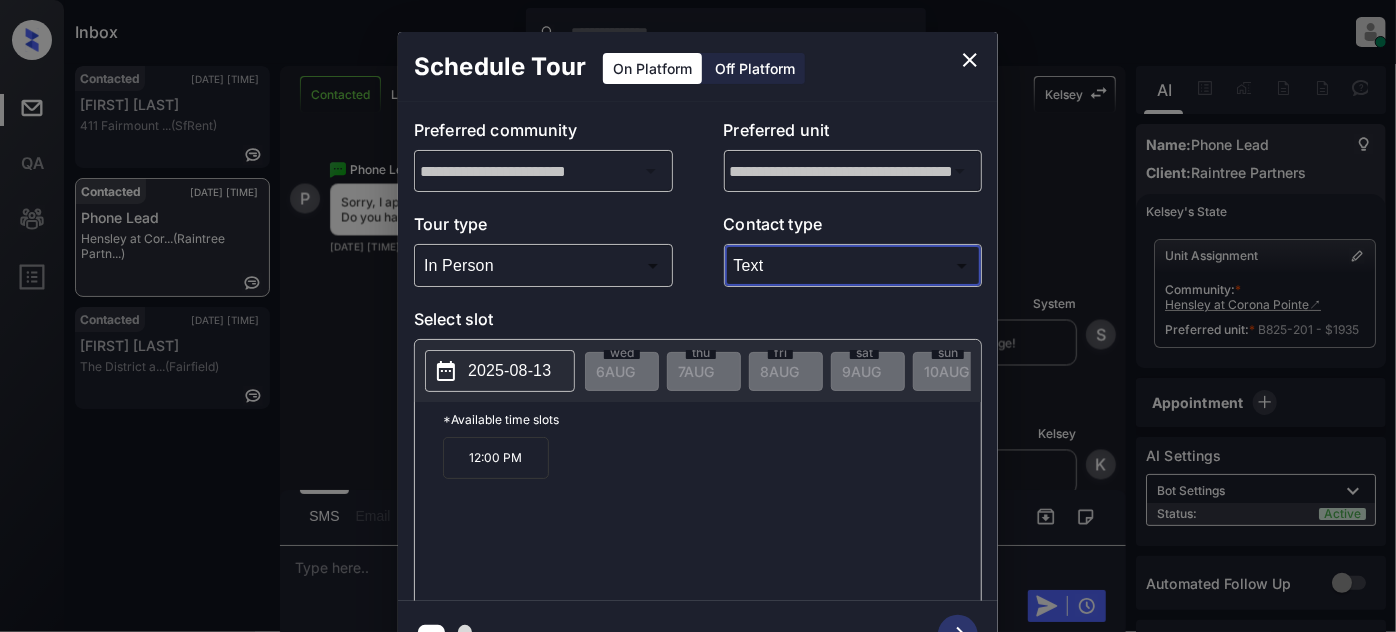 click on "2025-08-13" at bounding box center (509, 371) 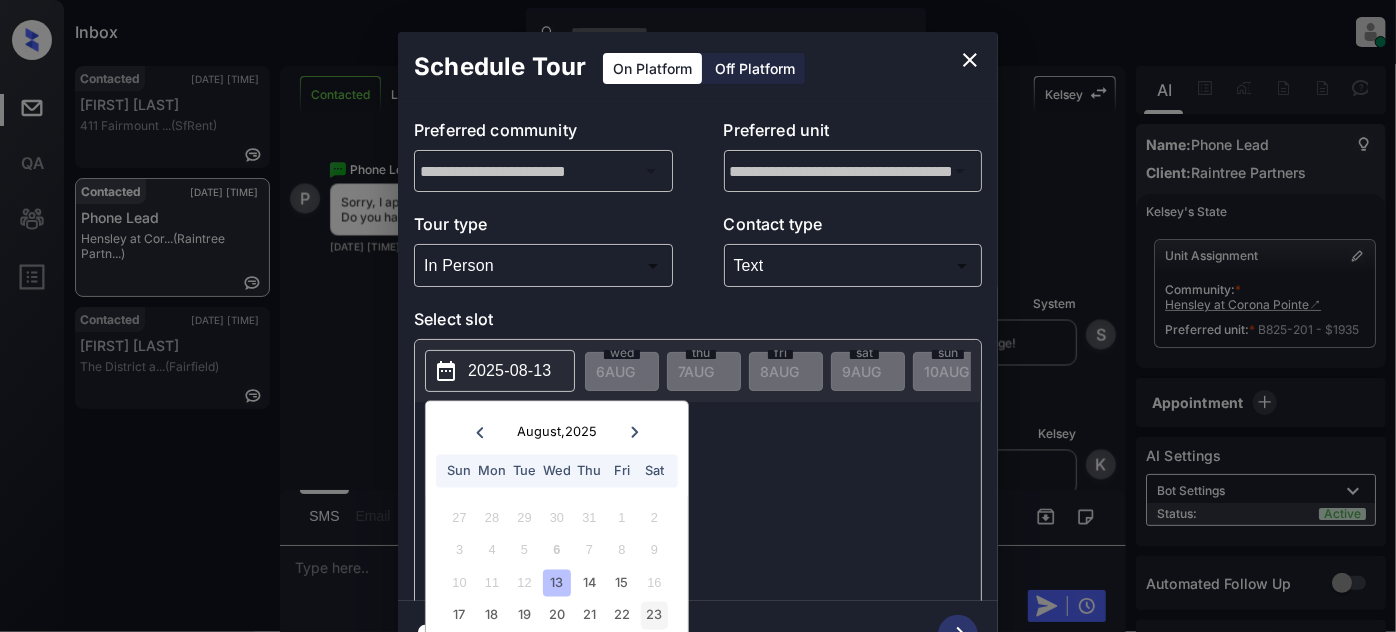 click on "23" at bounding box center [654, 615] 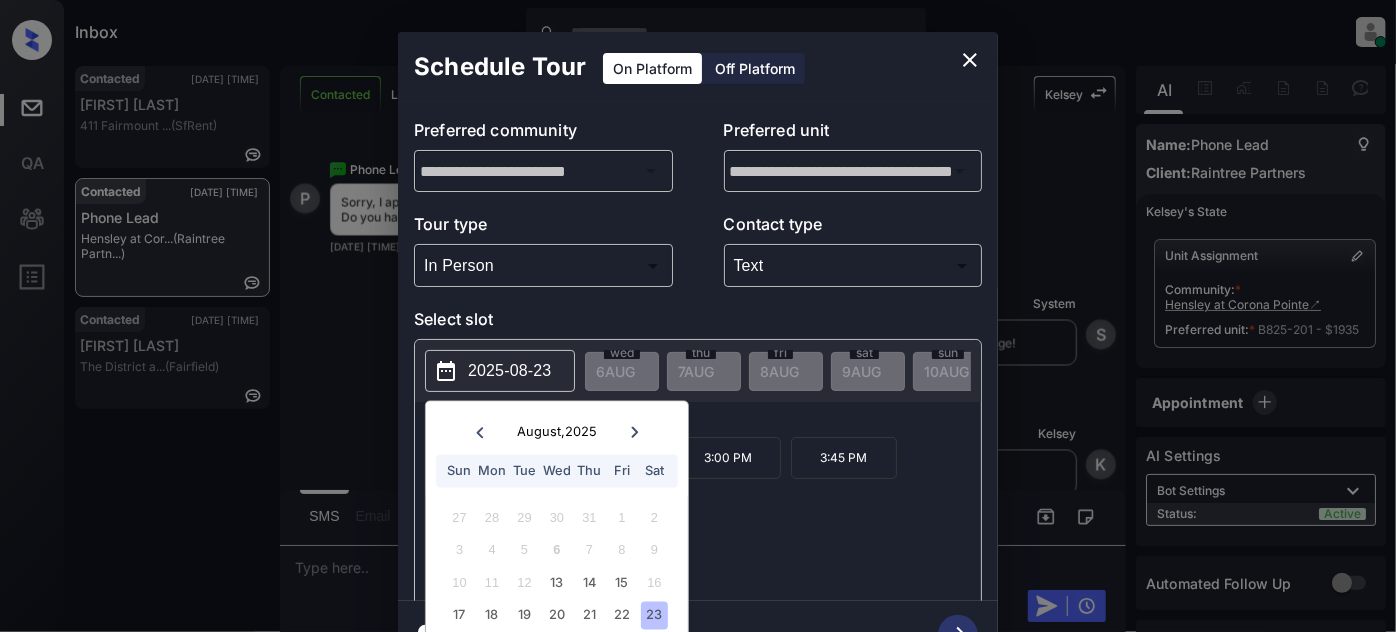 click on "*Available time slots" at bounding box center [712, 419] 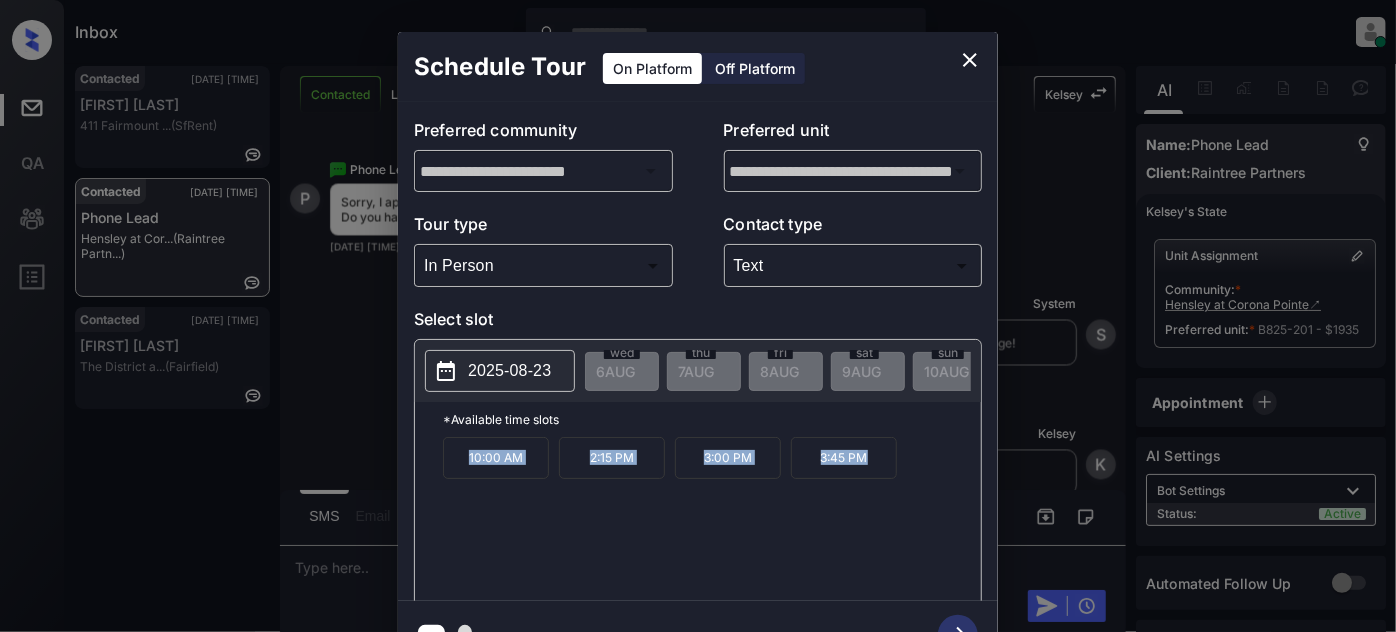 drag, startPoint x: 431, startPoint y: 468, endPoint x: 874, endPoint y: 465, distance: 443.01016 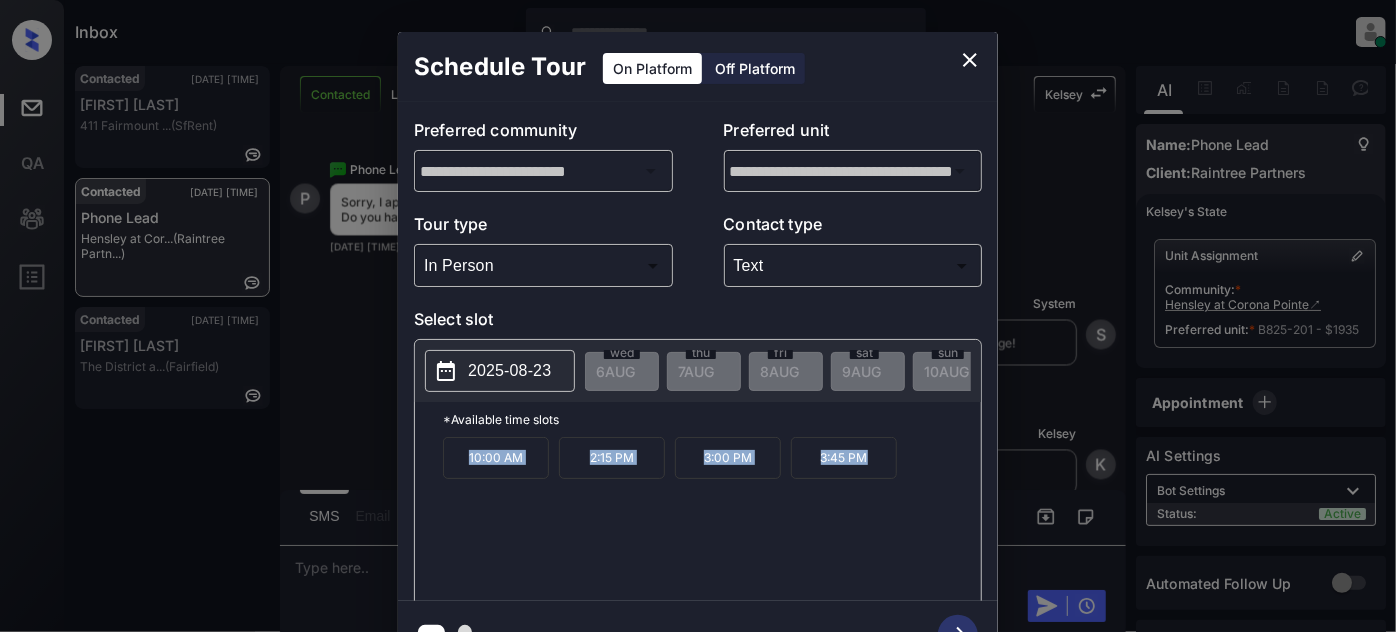 copy on "10:00 AM 2:15 PM 3:00 PM 3:45 PM" 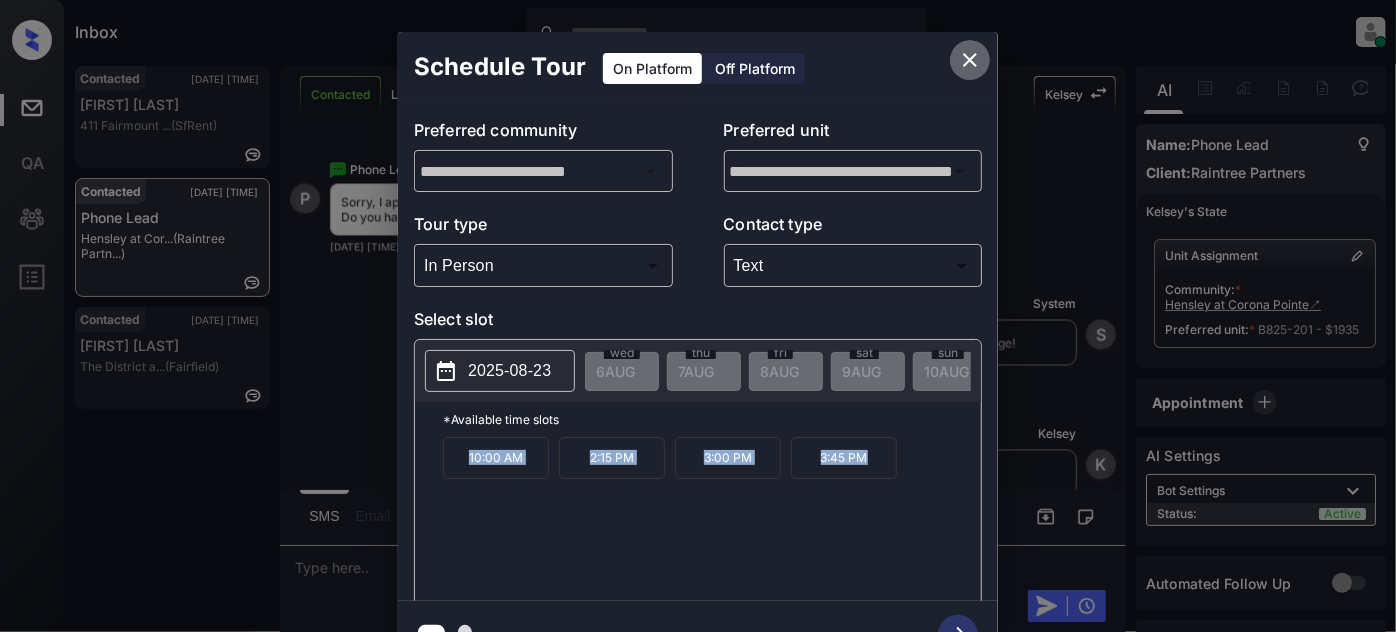 click 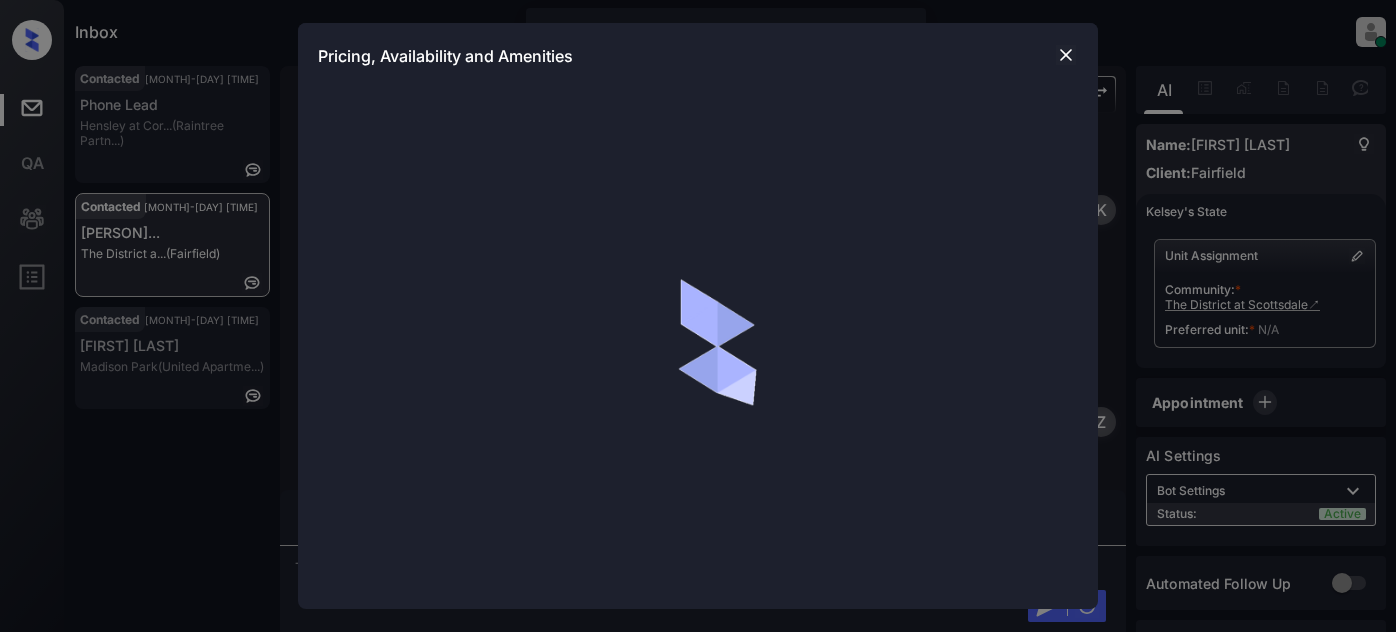 scroll, scrollTop: 0, scrollLeft: 0, axis: both 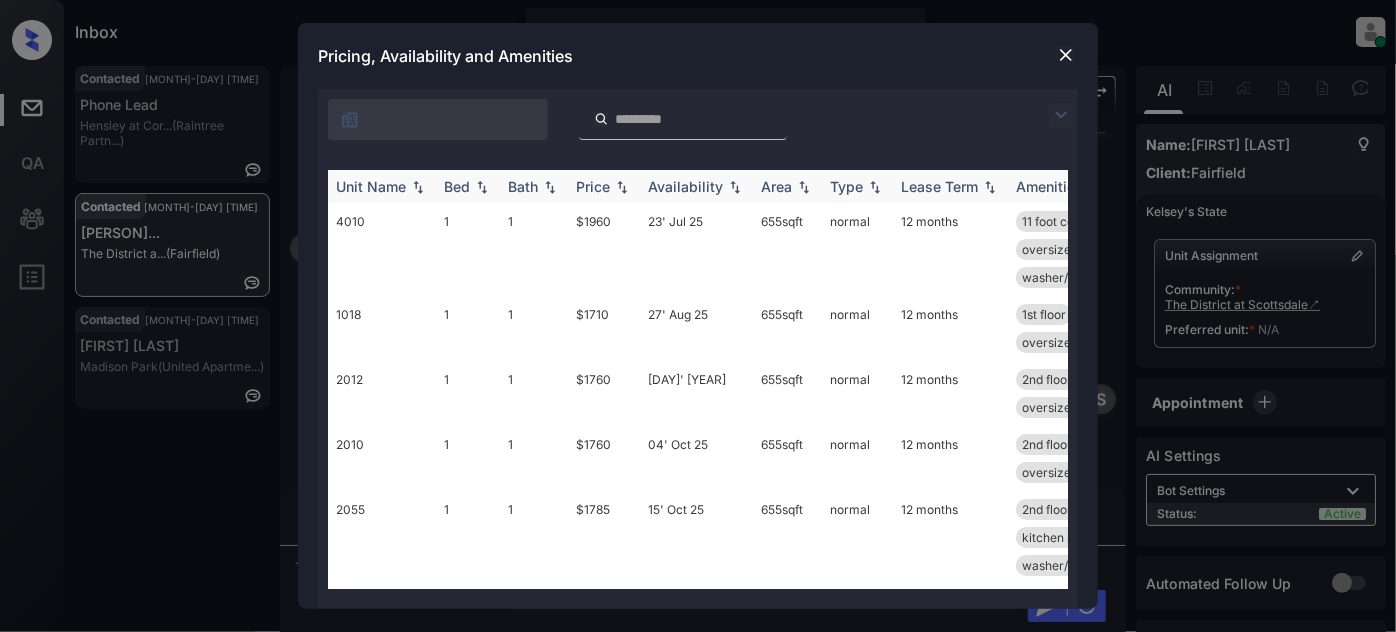 click on "Price" at bounding box center [593, 186] 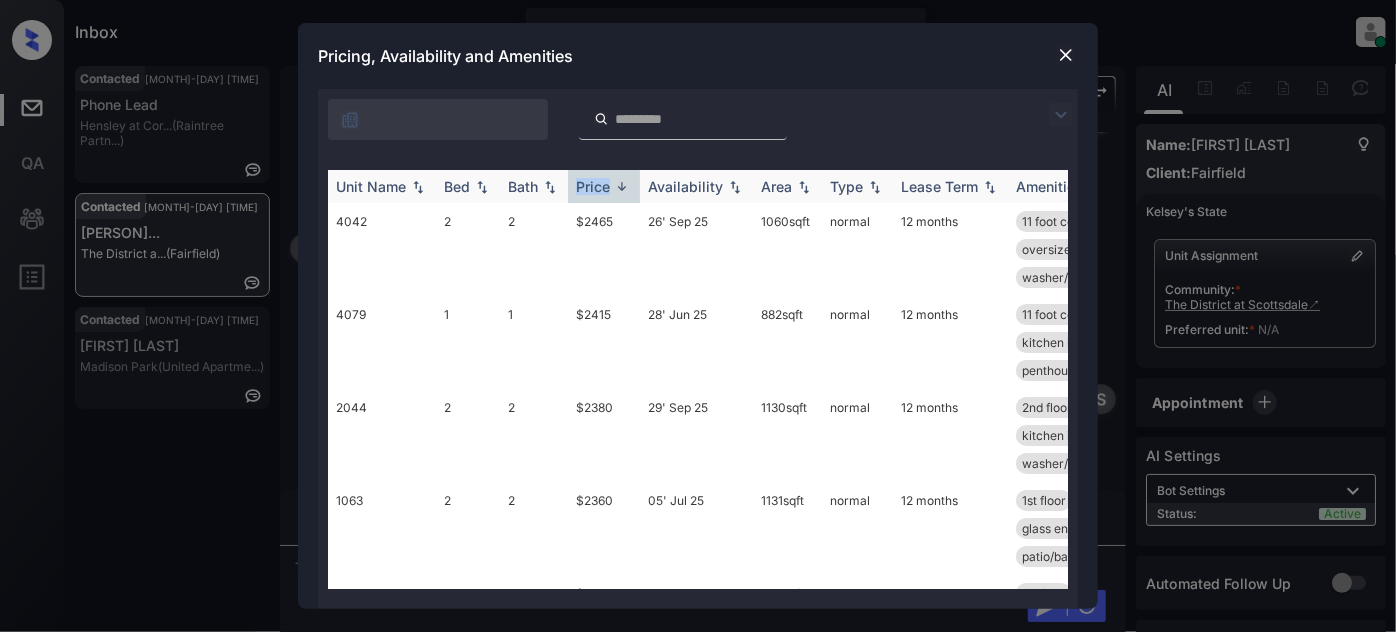click on "Price" at bounding box center (593, 186) 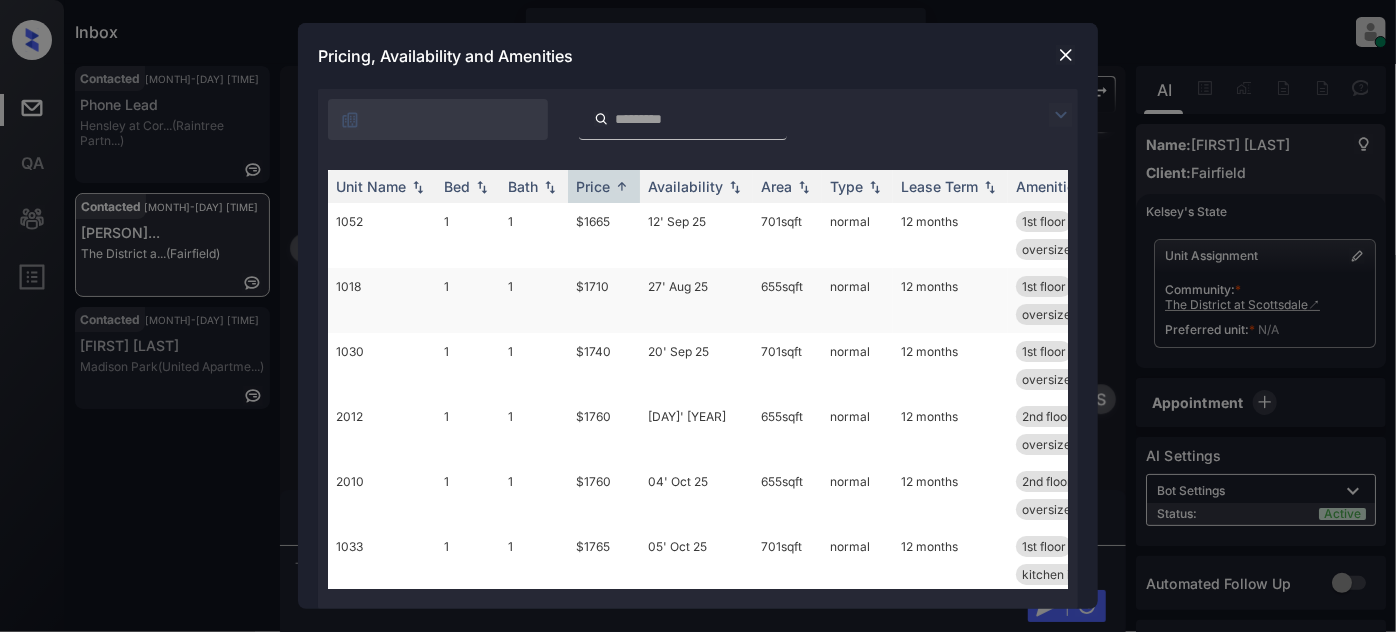 click on "27' Aug 25" at bounding box center [696, 300] 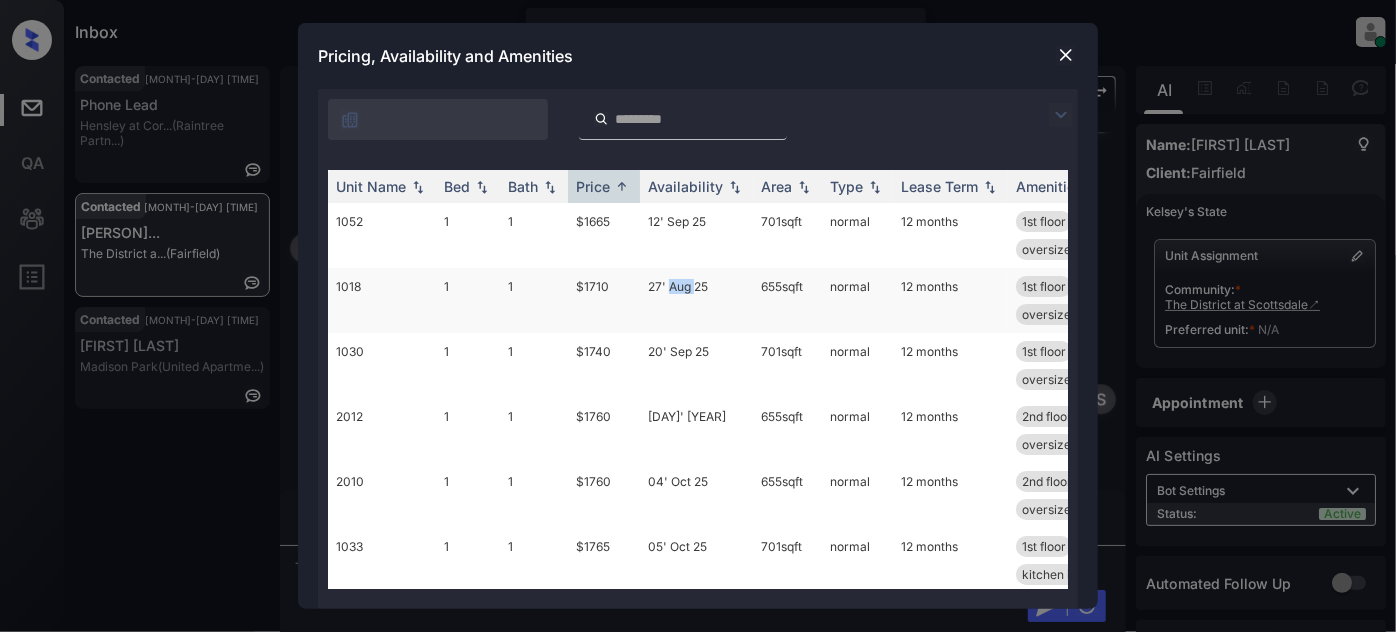 click on "27' Aug 25" at bounding box center [696, 300] 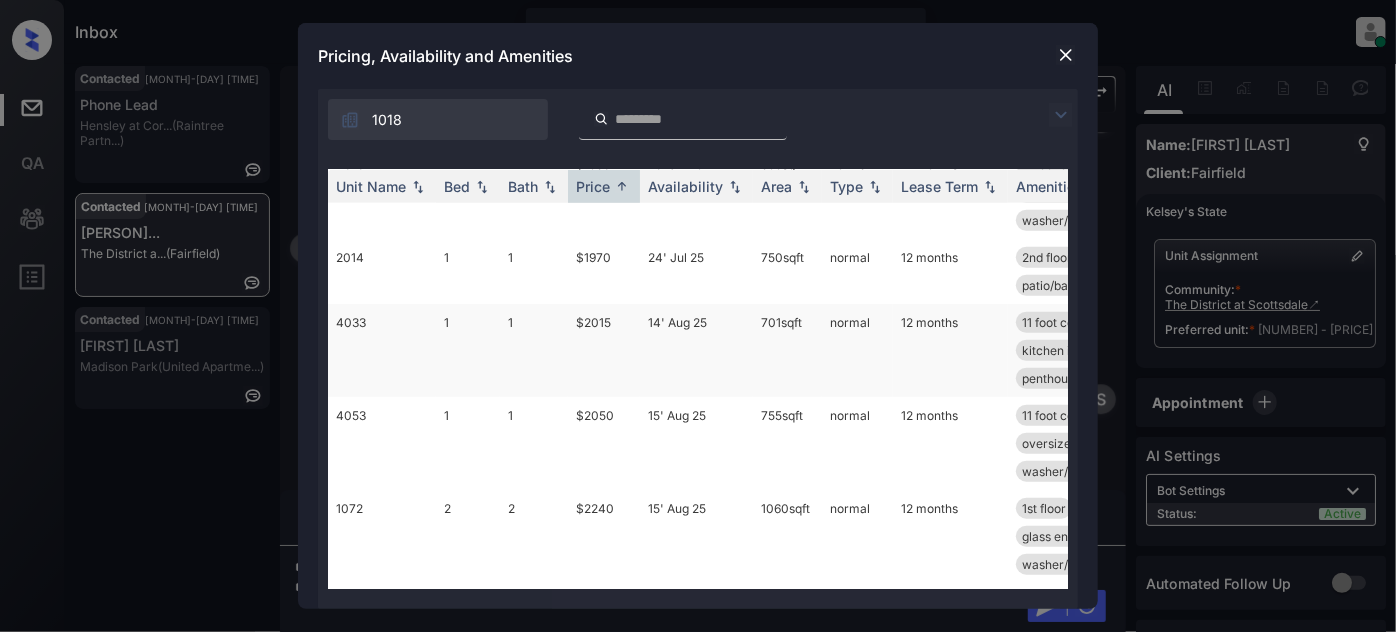 scroll, scrollTop: 909, scrollLeft: 0, axis: vertical 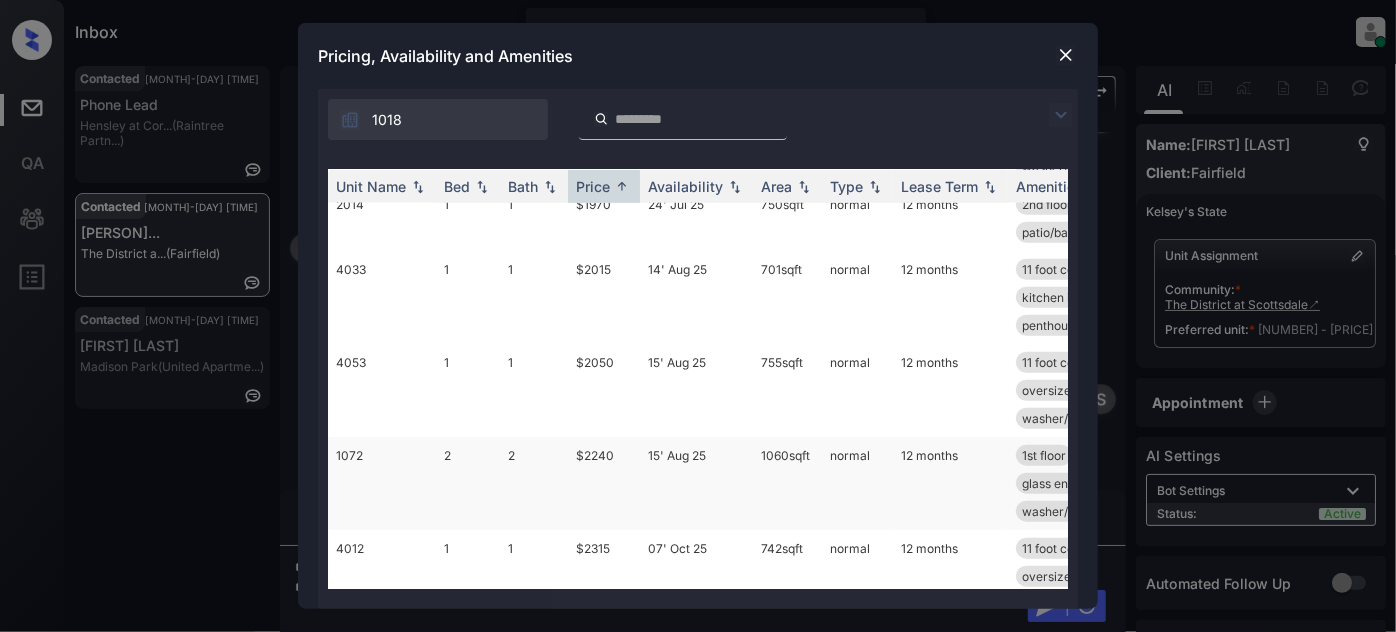 click on "$2240" at bounding box center (604, 483) 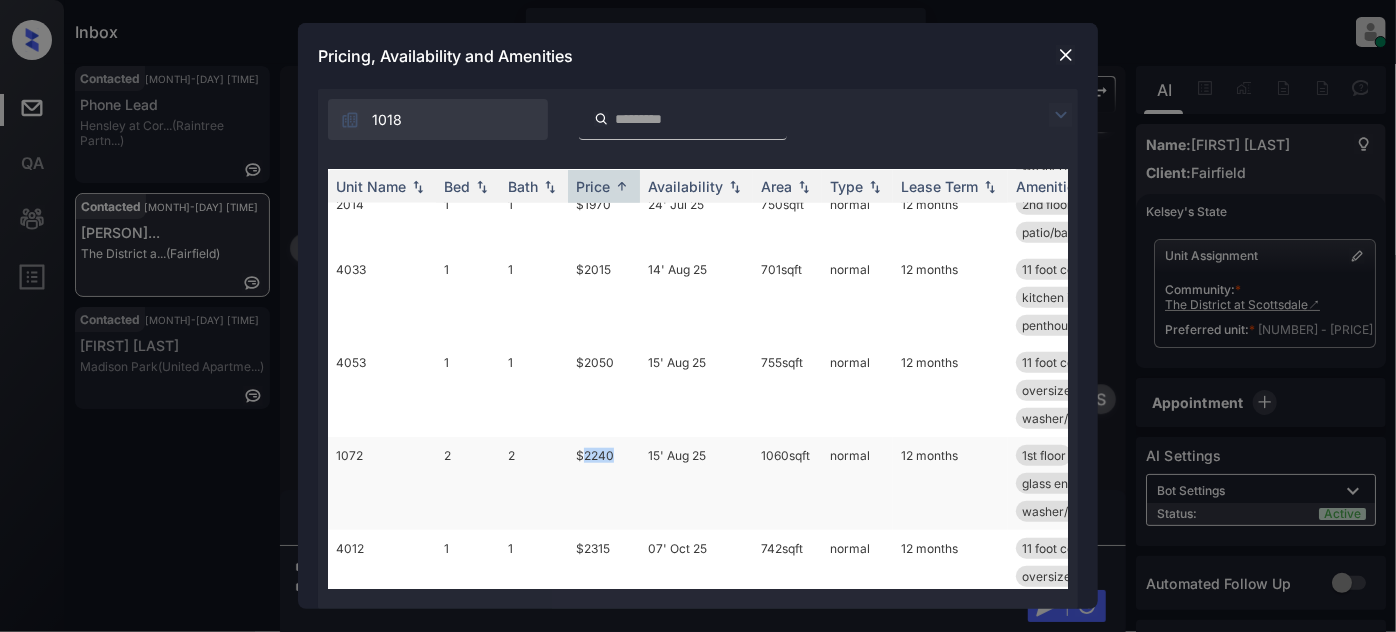click on "$2240" at bounding box center (604, 483) 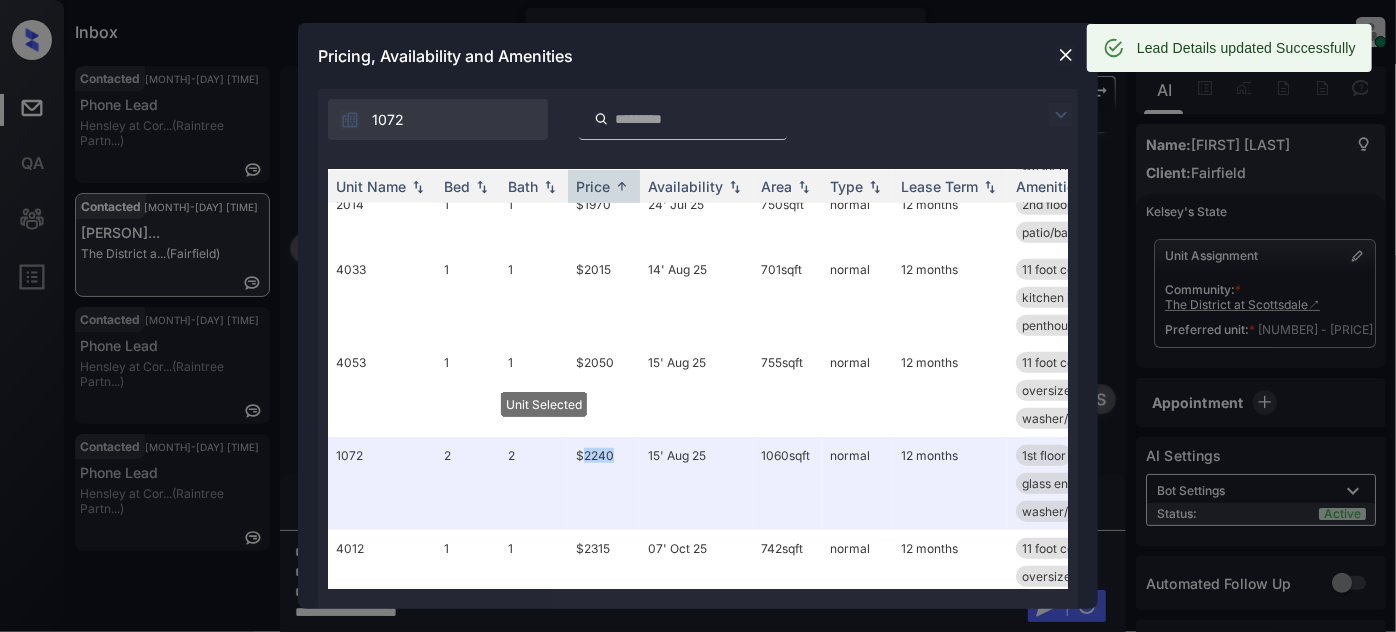 click at bounding box center [1066, 55] 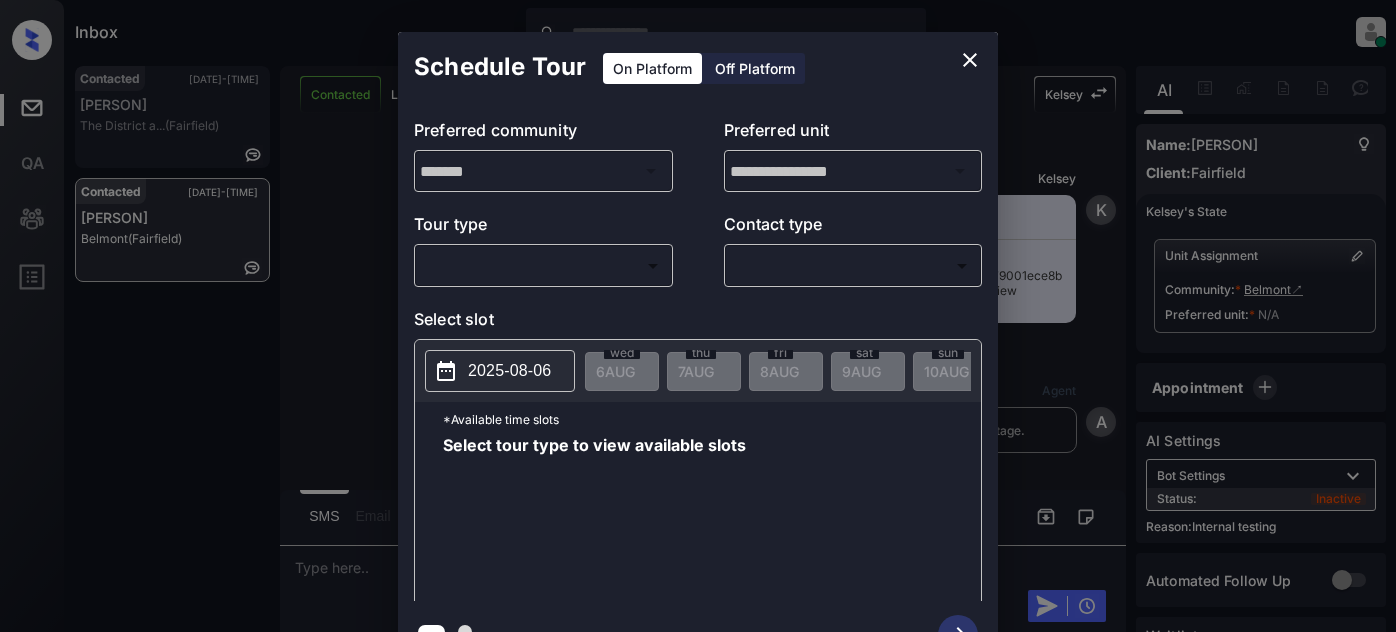 scroll, scrollTop: 0, scrollLeft: 0, axis: both 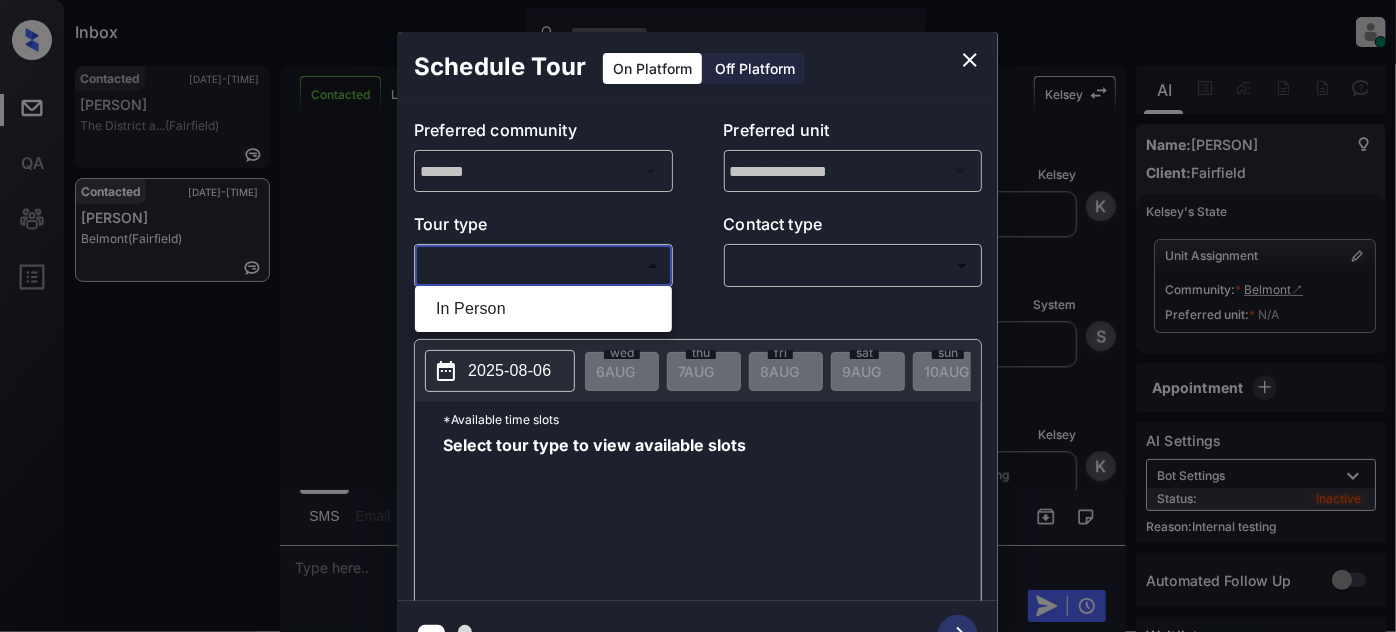 click on "Inbox [PERSON] [PERSON] Online Set yourself   offline Set yourself   on break Profile Switch to  light  mode Sign out Contacted [DATE]-[TIME]   Jake Diamantop... The District a...  (Fairfield) Contacted [DATE]-[TIME]   Jeff Brown Belmont  (Fairfield) Contacted Lost Lead Sentiment: Angry Upon sliding the acknowledgement:  Lead will move to lost stage. * ​ SMS and call option will be set to opt out. AFM will be turned off for the lead. Kelsey New Message Kelsey Notes Note: https://conversation.getzuma.com/6894215f79001ece8b91b6b1 - Paste this link into your browser to view Kelsey’s conversation with the prospect [DATE] [TIME] K New Message Agent Lead created via leadPoller in Inbound stage. [DATE] [TIME] A New Message Zuma Lead transferred to leasing agent: kelsey [DATE] [TIME]  Sync'd w  yardi Z New Message Agent AFM Request sent to Kelsey. [DATE] [TIME] A New Message Agent Notes Note: [DATE] [TIME] A New Message Kelsey [DATE] [TIME]   | TemplateAFMSms" at bounding box center [698, 316] 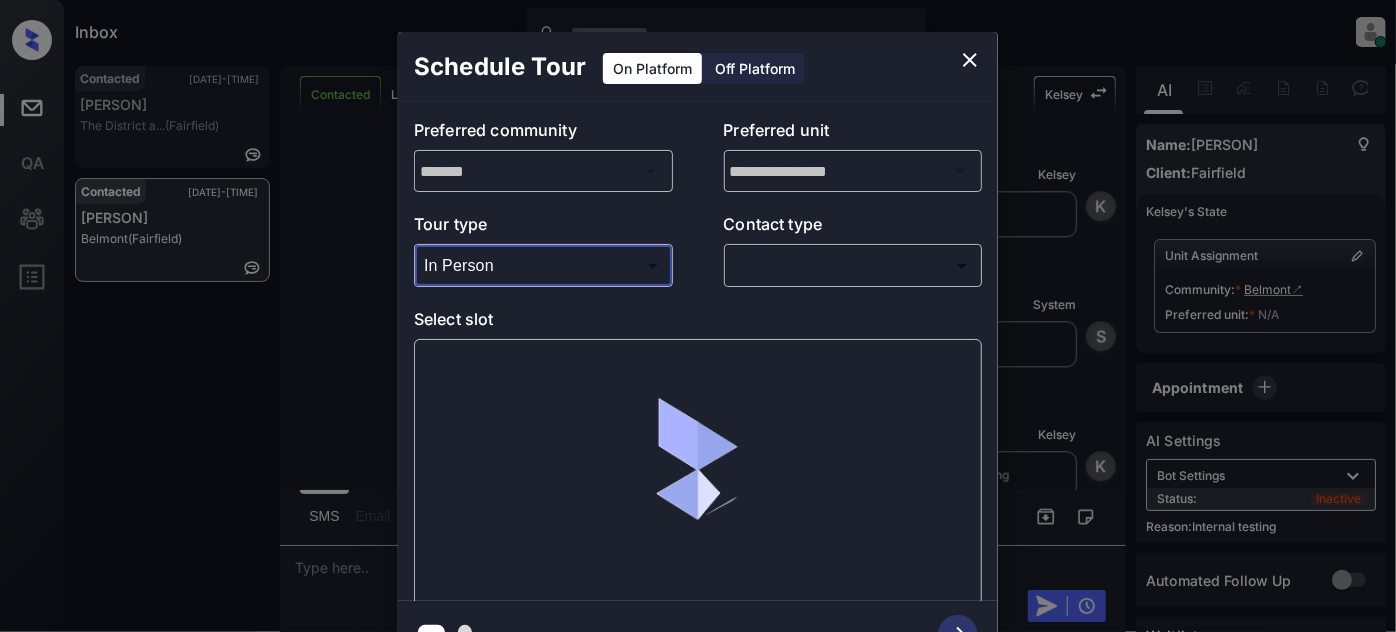 click on "Inbox [PERSON] [PERSON] Online Set yourself   offline Set yourself   on break Profile Switch to  light  mode Sign out Contacted [DATE]-[TIME]   Jake Diamantop... The District a...  (Fairfield) Contacted [DATE]-[TIME]   Jeff Brown Belmont  (Fairfield) Contacted Lost Lead Sentiment: Angry Upon sliding the acknowledgement:  Lead will move to lost stage. * ​ SMS and call option will be set to opt out. AFM will be turned off for the lead. Kelsey New Message Kelsey Notes Note: https://conversation.getzuma.com/6894215f79001ece8b91b6b1 - Paste this link into your browser to view Kelsey’s conversation with the prospect [DATE] [TIME] K New Message Agent Lead created via leadPoller in Inbound stage. [DATE] [TIME] A New Message Zuma Lead transferred to leasing agent: kelsey [DATE] [TIME]  Sync'd w  yardi Z New Message Agent AFM Request sent to Kelsey. [DATE] [TIME] A New Message Agent Notes Note: [DATE] [TIME] A New Message Kelsey [DATE] [TIME]   | TemplateAFMSms" at bounding box center (698, 316) 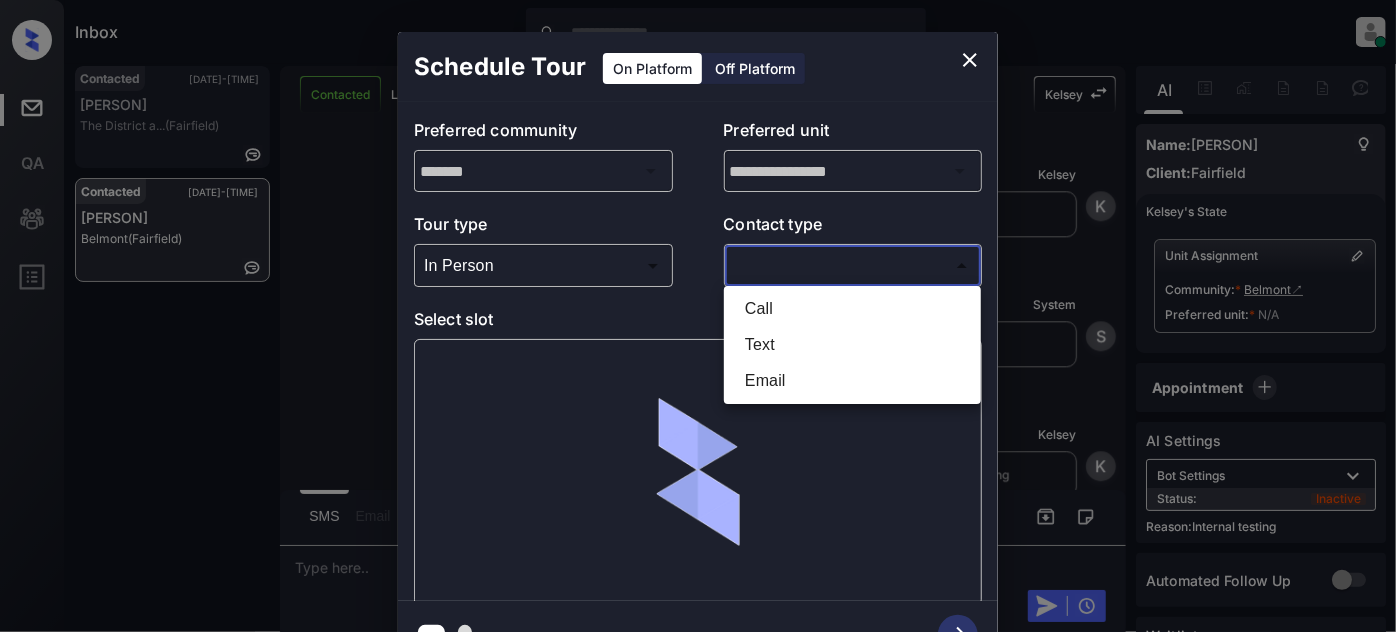 click on "Text" at bounding box center (852, 345) 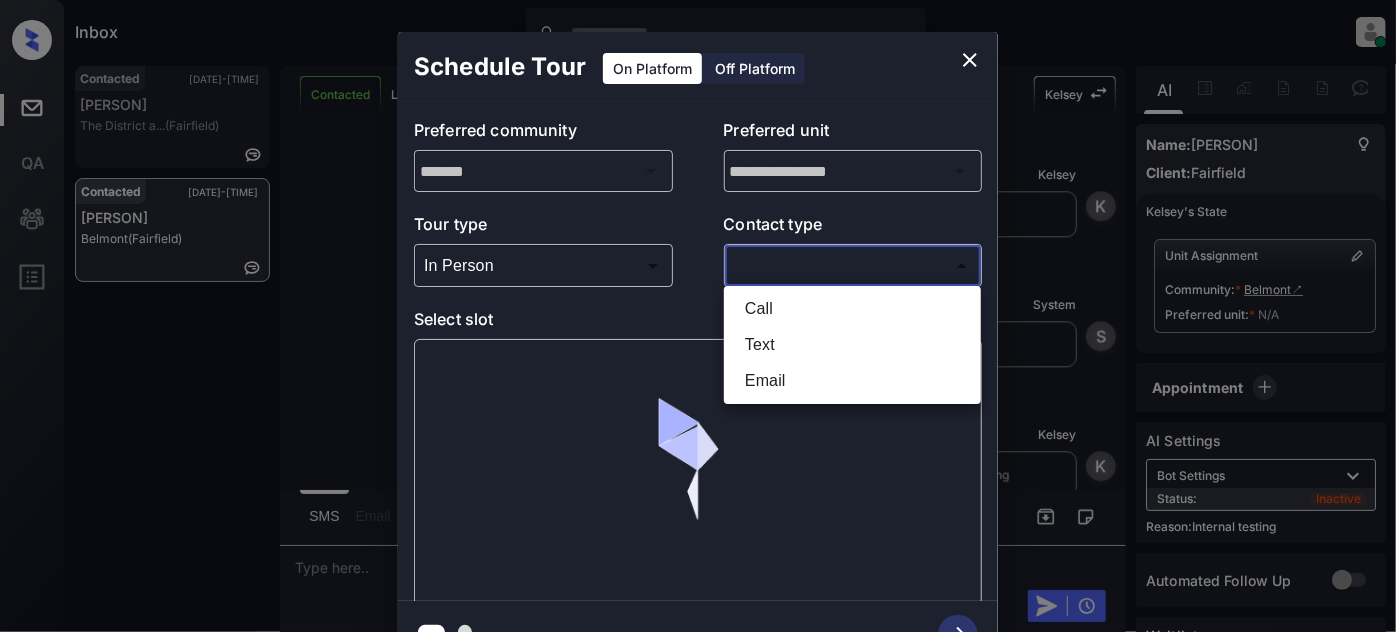 type on "****" 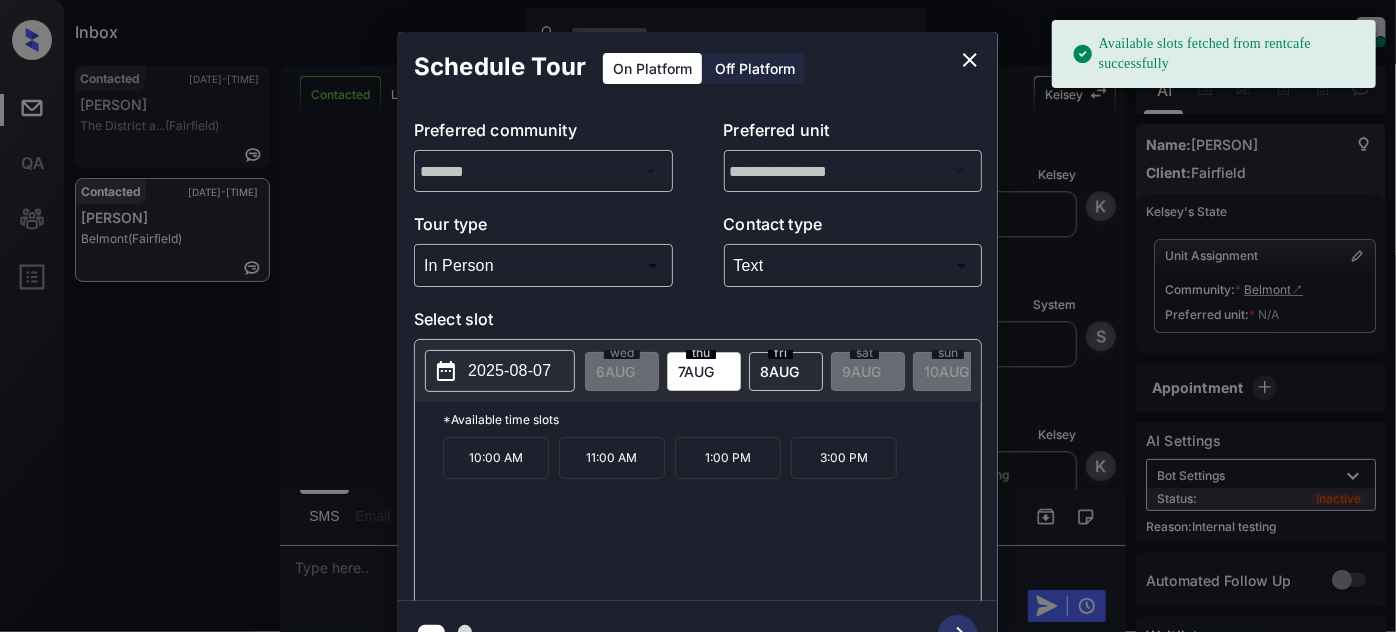 click on "8 AUG" at bounding box center [615, 371] 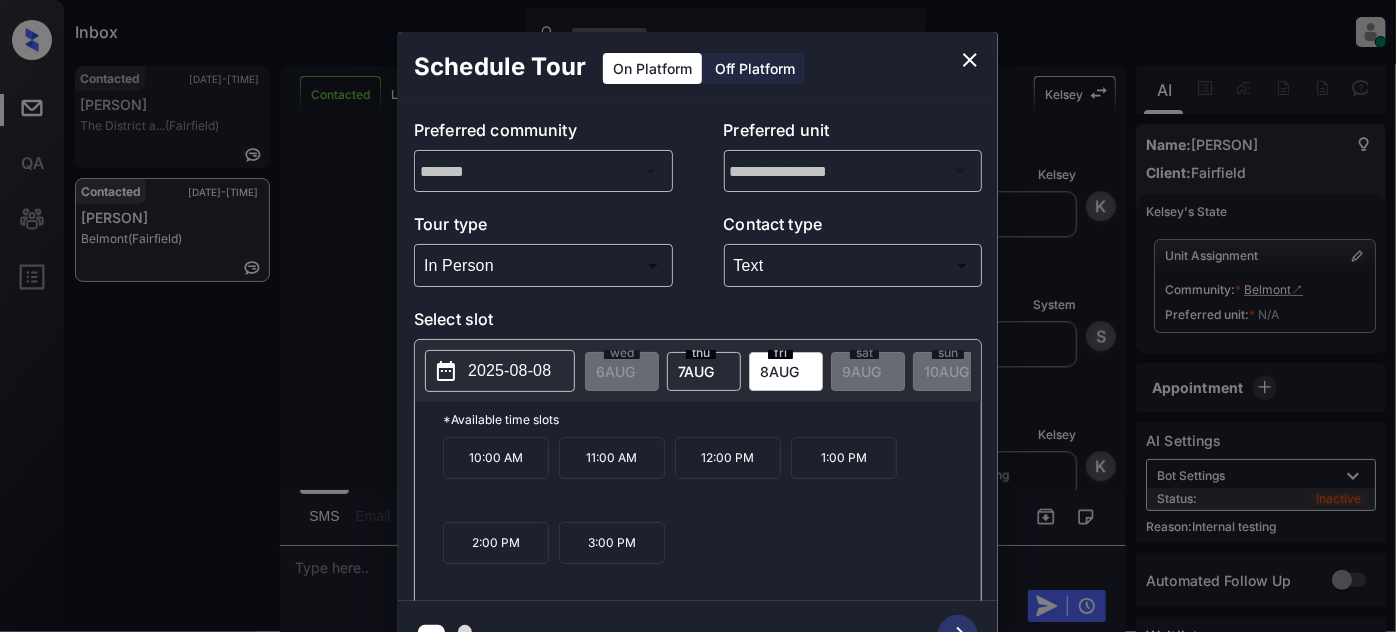 click 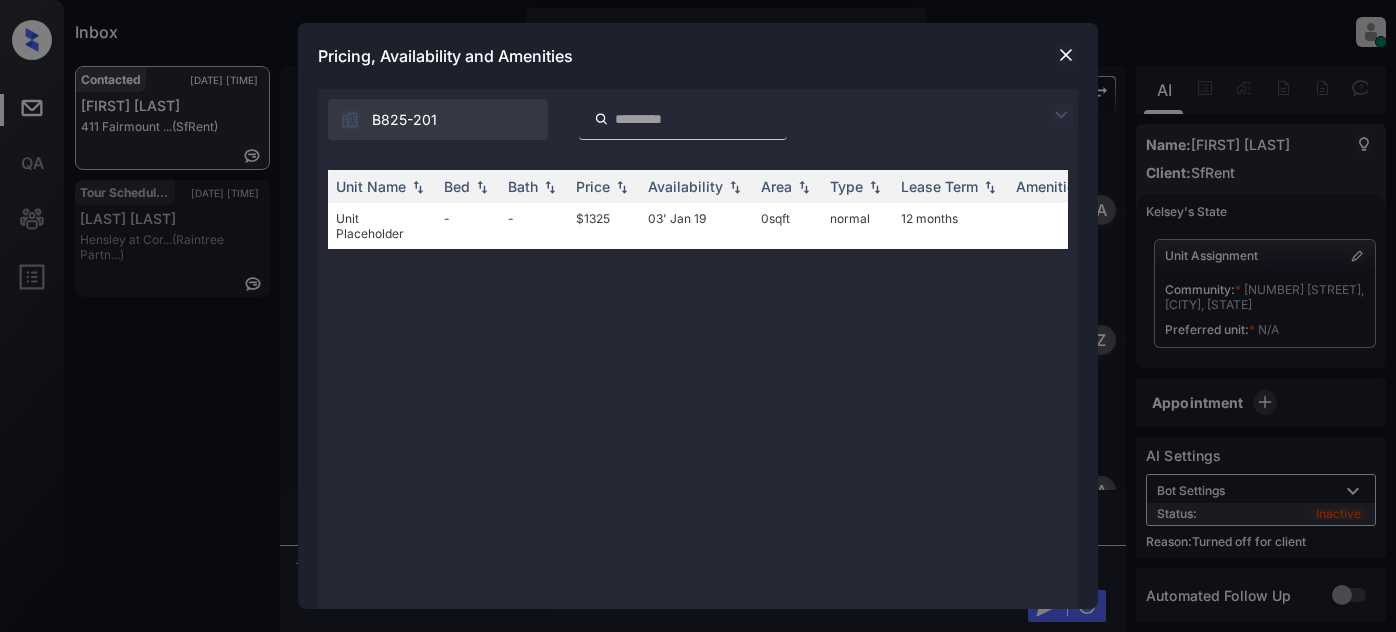scroll, scrollTop: 0, scrollLeft: 0, axis: both 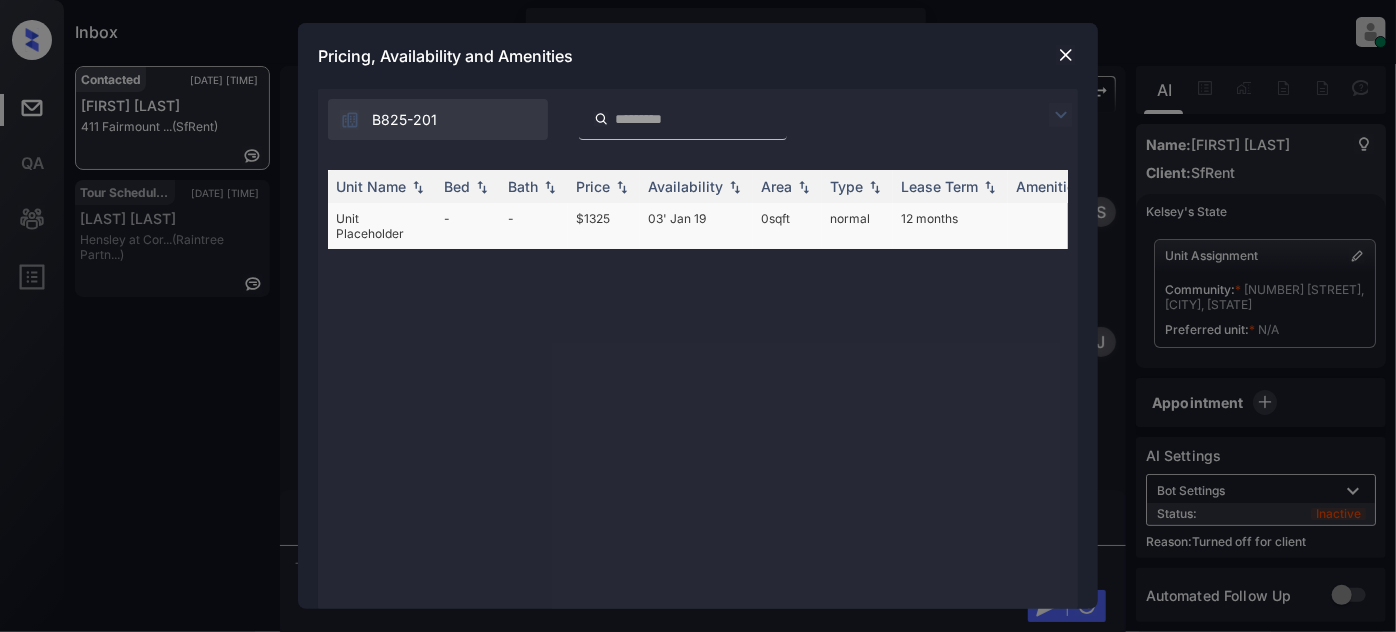 click on "$1325" at bounding box center (604, 226) 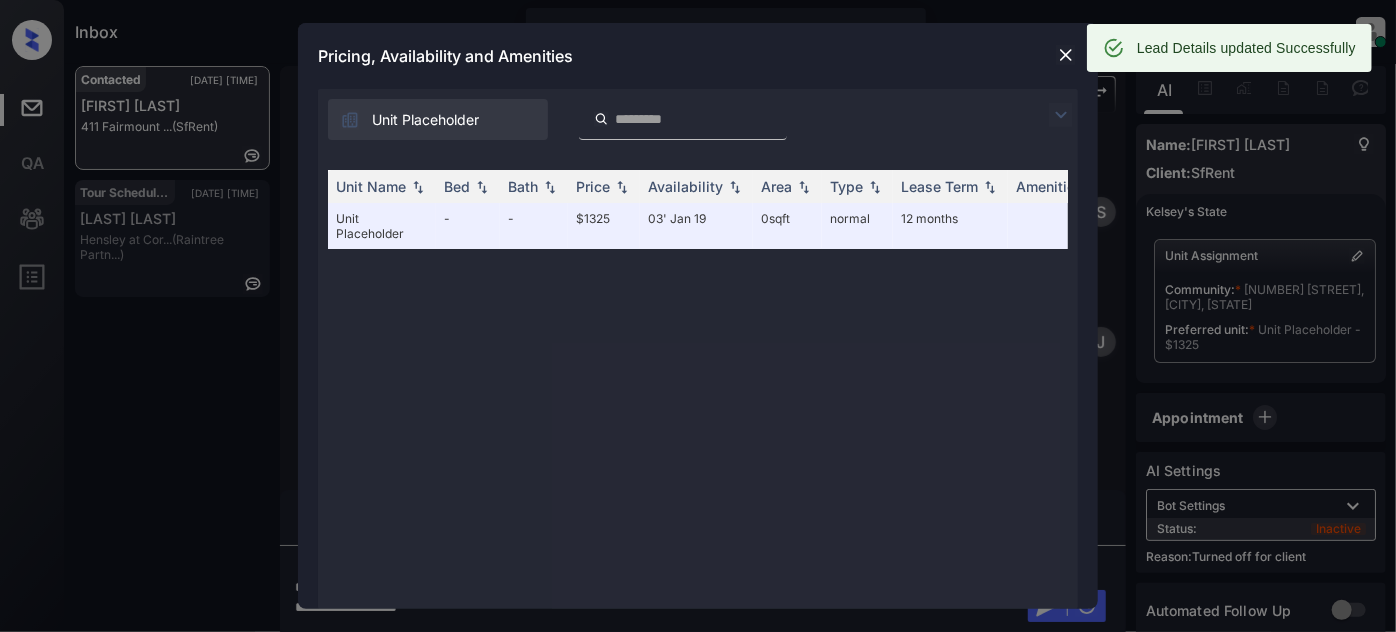 click at bounding box center (1066, 55) 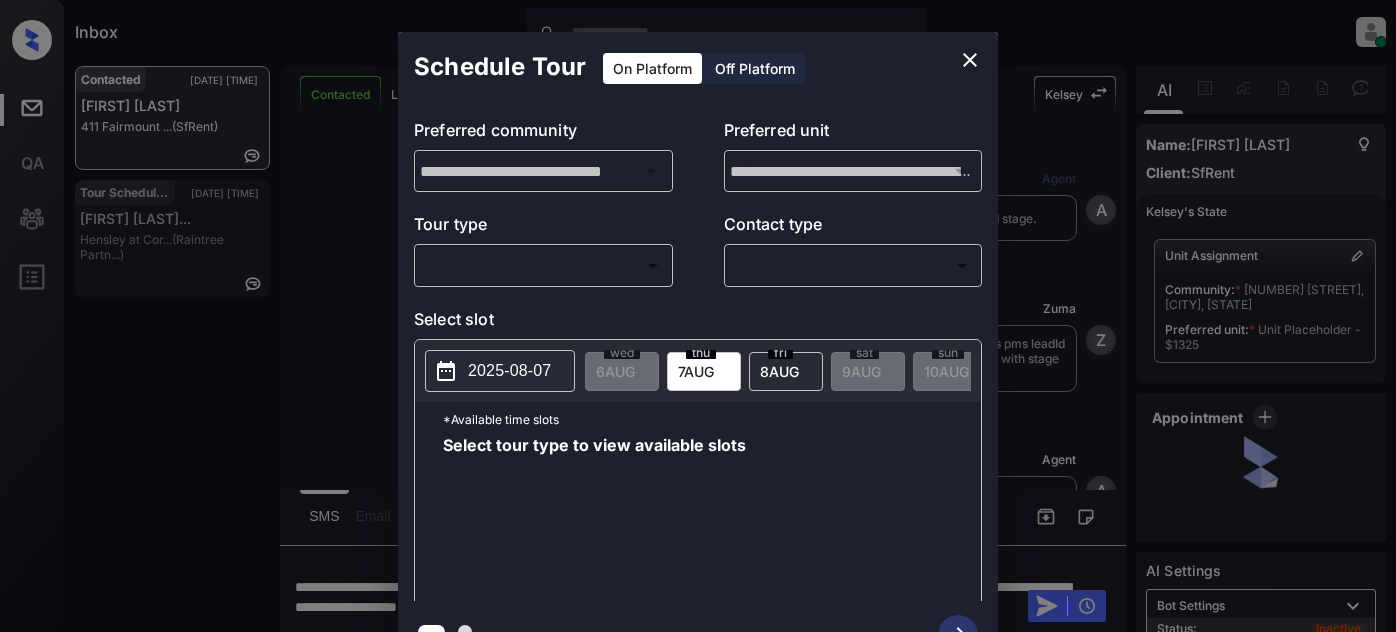 scroll, scrollTop: 0, scrollLeft: 0, axis: both 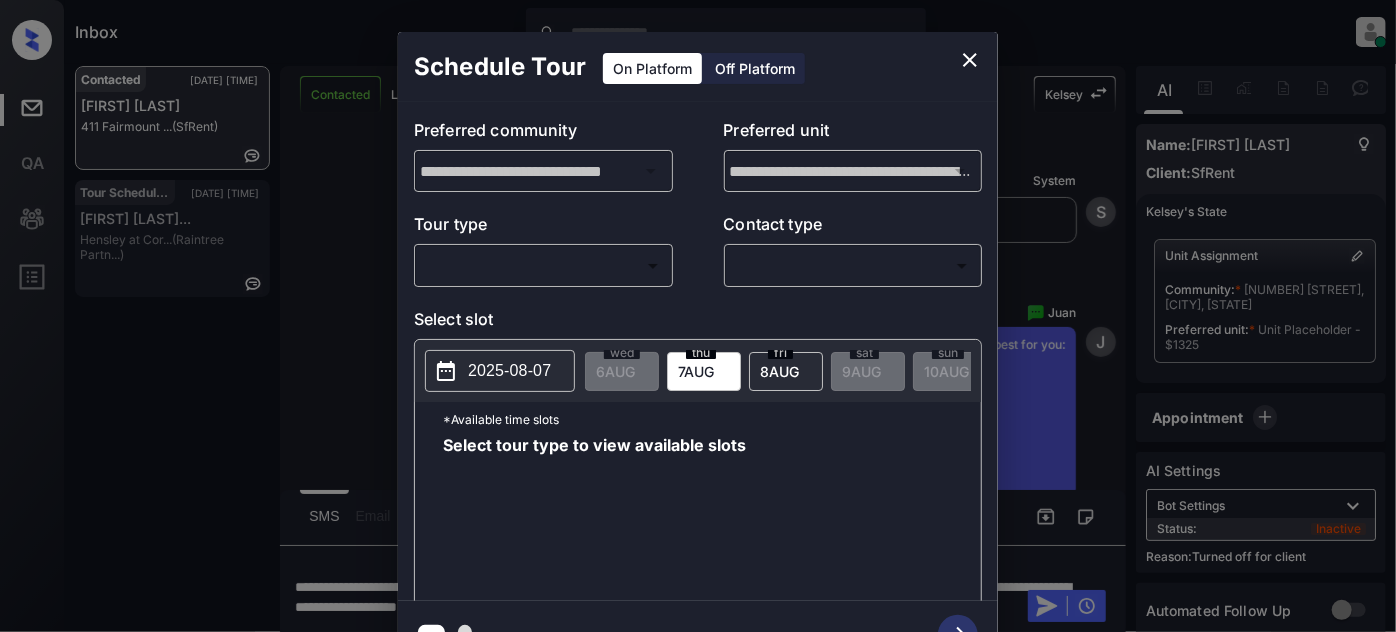 click on "Off Platform" at bounding box center [755, 68] 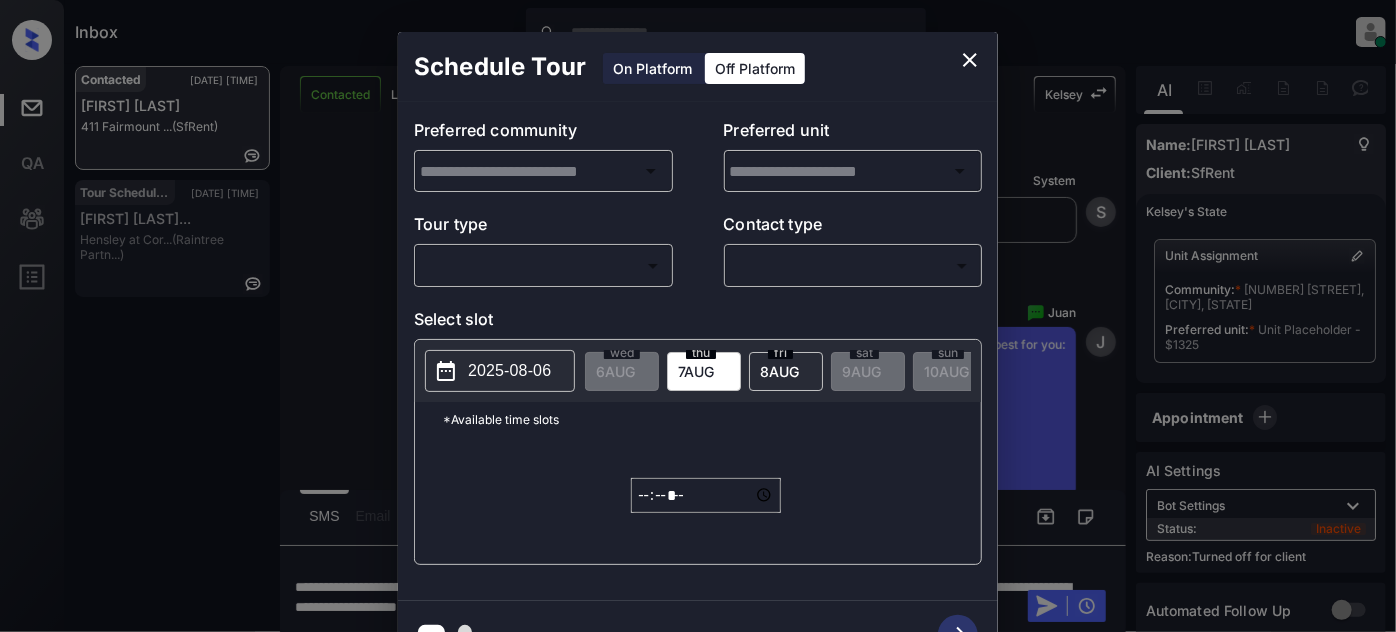 type on "**********" 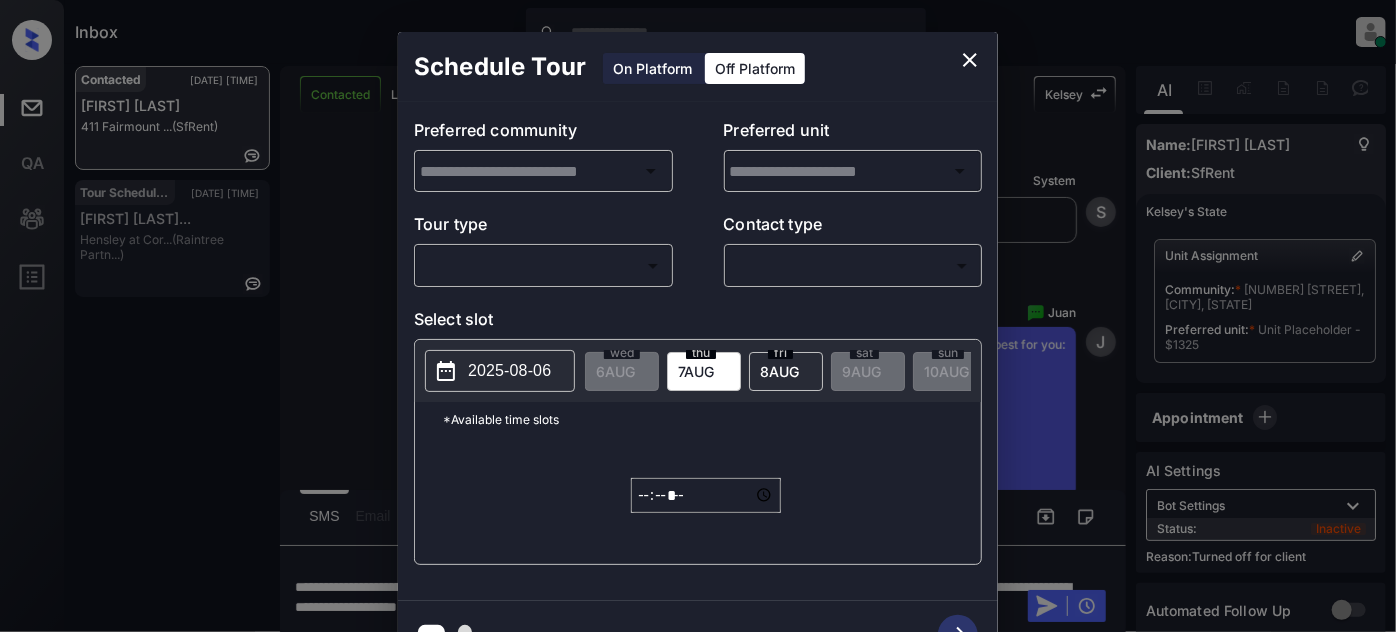 type on "**********" 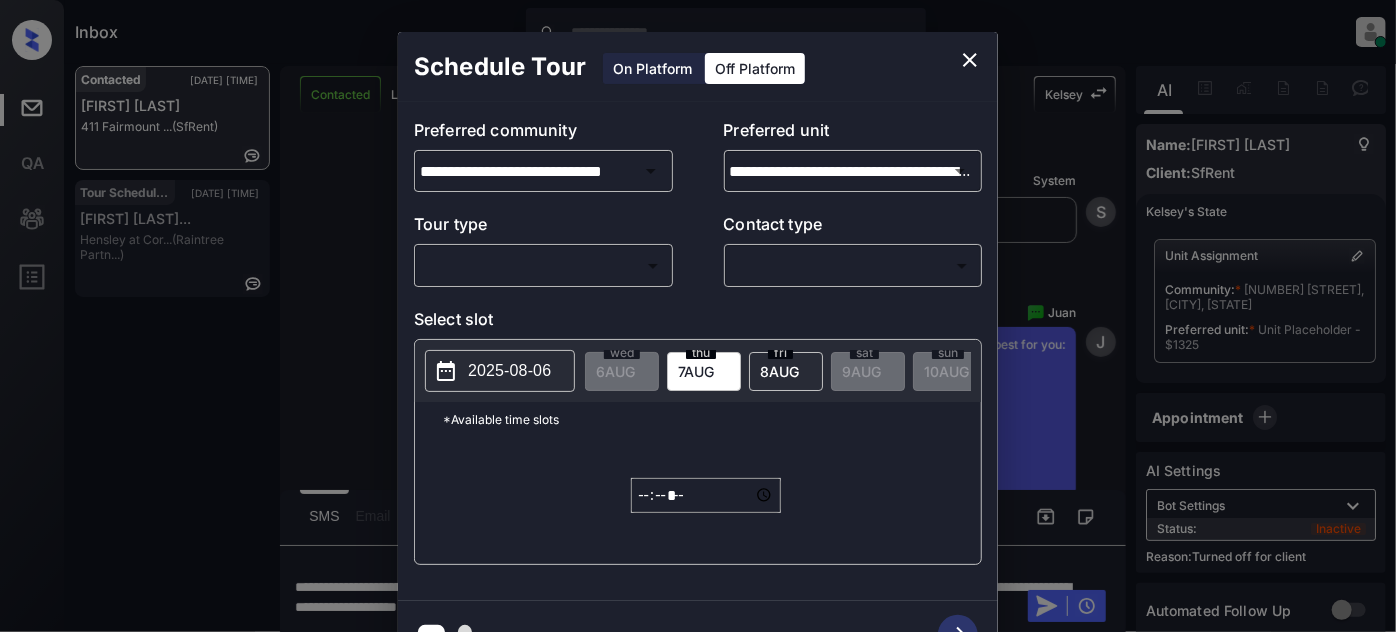 click on "Inbox [FIRST] [LAST] Online Set yourself   offline Set yourself   on break Profile Switch to  light  mode Sign out Contacted [DATE] [TIME]   [FIRST] [LAST] [NUMBER] [STREET] ...  (SfRent) Tour Scheduled [DATE] [TIME]   [FIRST] [LAST] Hensley at Cor...  (Raintree Partn...) Contacted Lost Lead Sentiment: Angry Upon sliding the acknowledgement:  Lead will move to lost stage. * ​ SMS and call option will be set to opt out. AFM will be turned off for the lead. Kelsey New Message Agent Lead created via emailParser in Inbound stage. [DATE] [TIME] A New Message Zuma Lead transfer skipped to agent: Kelsey as pms leadId does not exists for leadType emailParser with stage Inbound [DATE] [TIME] Z New Message Agent AFM Request sent to Kelsey. [DATE] [TIME] A New Message Agent Notes Note: Structured Note:
Move In Date: [DATE]
Bedroom: 1
ILS Note:
I am interested in this rental and would like to schedule a viewing. Please let me know when this would be possible. [DATE] [TIME] A" at bounding box center [698, 316] 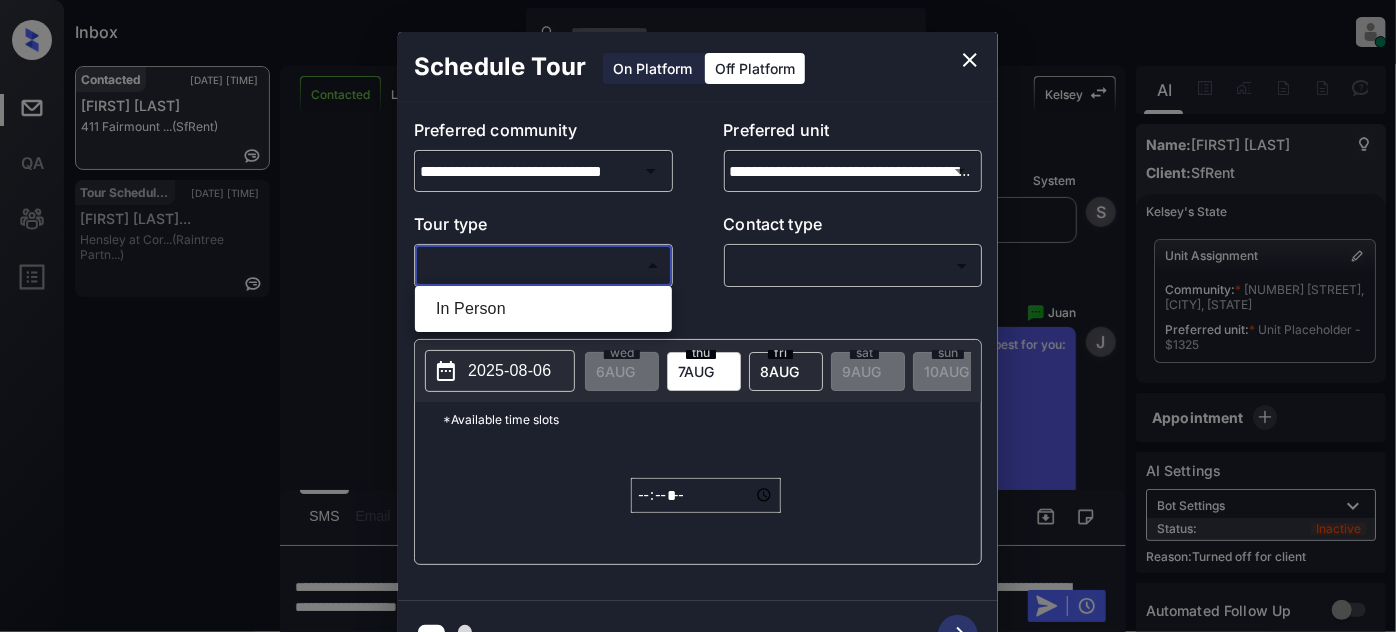 click on "In Person" at bounding box center (543, 309) 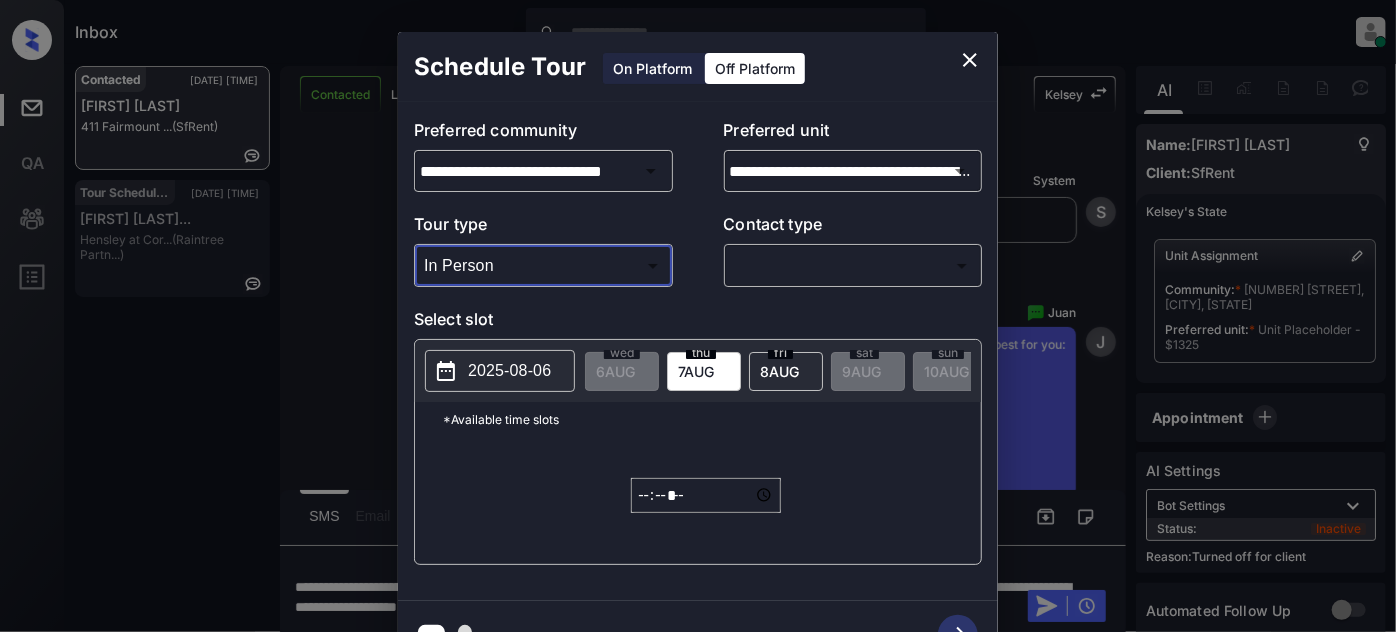 click on "Inbox [FIRST] [LAST] Online Set yourself   offline Set yourself   on break Profile Switch to  light  mode Sign out Contacted [DATE] [TIME]   [FIRST] [LAST] [NUMBER] [STREET] ...  (SfRent) Tour Scheduled [DATE] [TIME]   [FIRST] [LAST] Hensley at Cor...  (Raintree Partn...) Contacted Lost Lead Sentiment: Angry Upon sliding the acknowledgement:  Lead will move to lost stage. * ​ SMS and call option will be set to opt out. AFM will be turned off for the lead. Kelsey New Message Agent Lead created via emailParser in Inbound stage. [DATE] [TIME] A New Message Zuma Lead transfer skipped to agent: Kelsey as pms leadId does not exists for leadType emailParser with stage Inbound [DATE] [TIME] Z New Message Agent AFM Request sent to Kelsey. [DATE] [TIME] A New Message Agent Notes Note: Structured Note:
Move In Date: [DATE]
Bedroom: 1
ILS Note:
I am interested in this rental and would like to schedule a viewing. Please let me know when this would be possible. [DATE] [TIME] A" at bounding box center (698, 316) 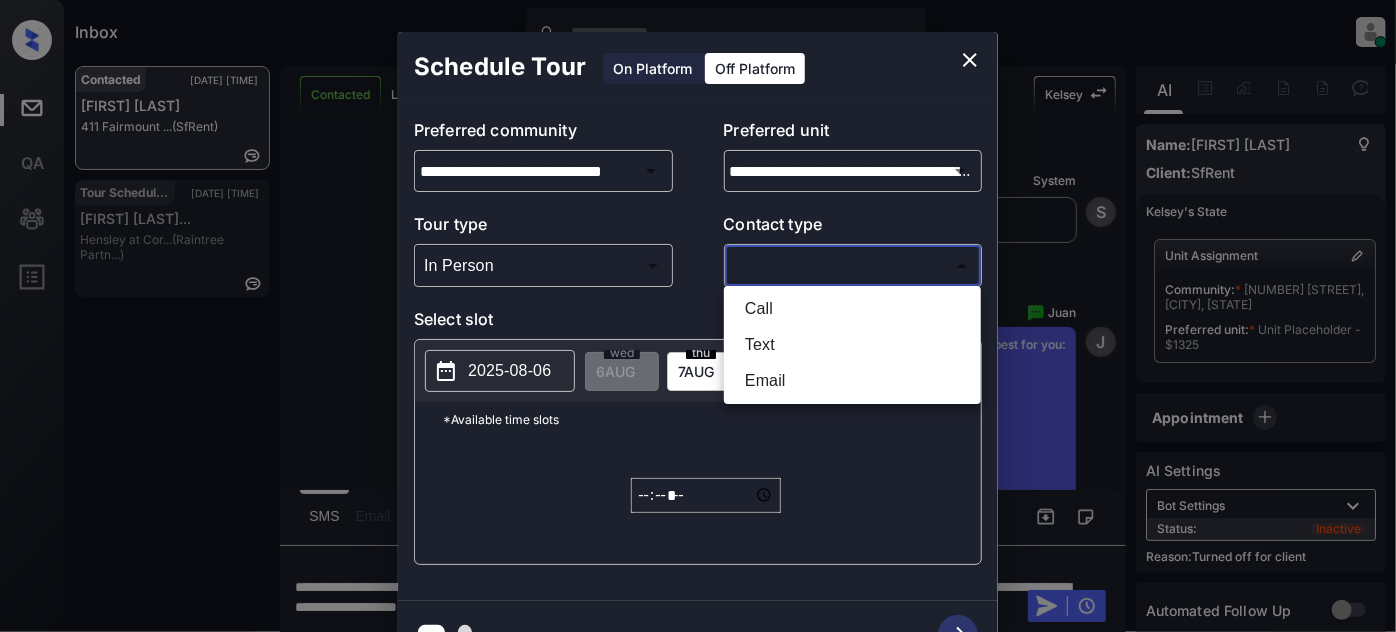 click on "Text" at bounding box center [852, 345] 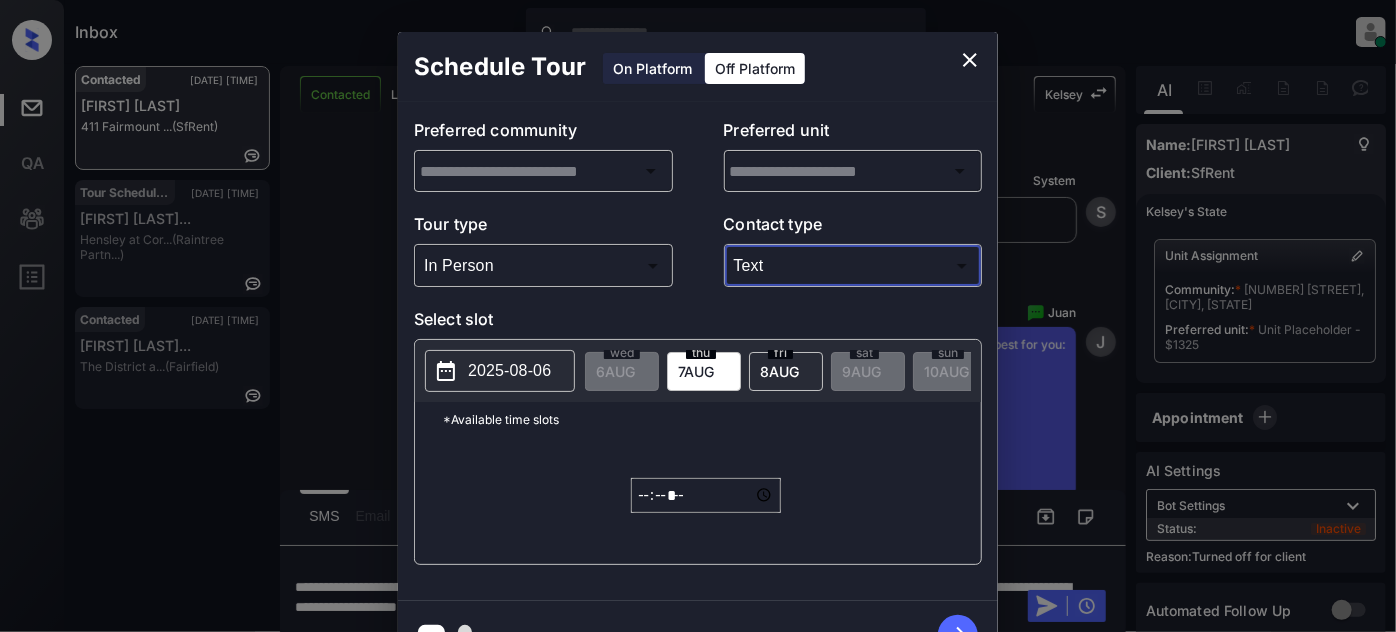 type on "**********" 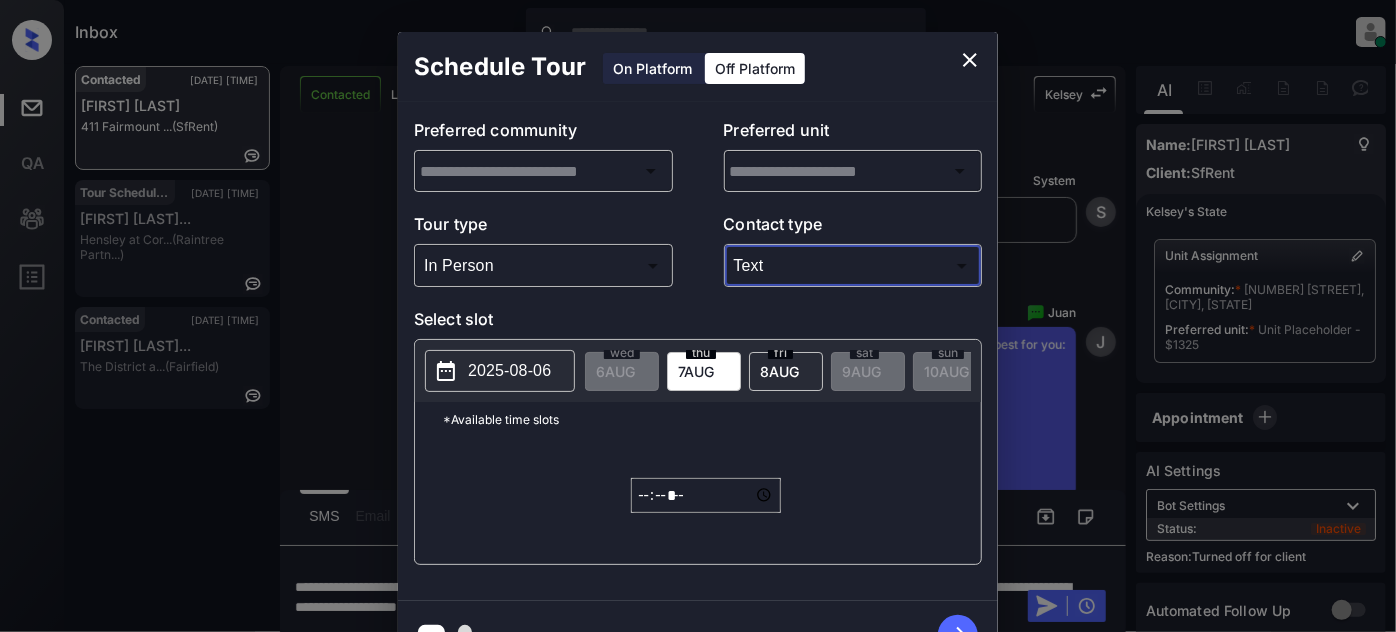 type on "**********" 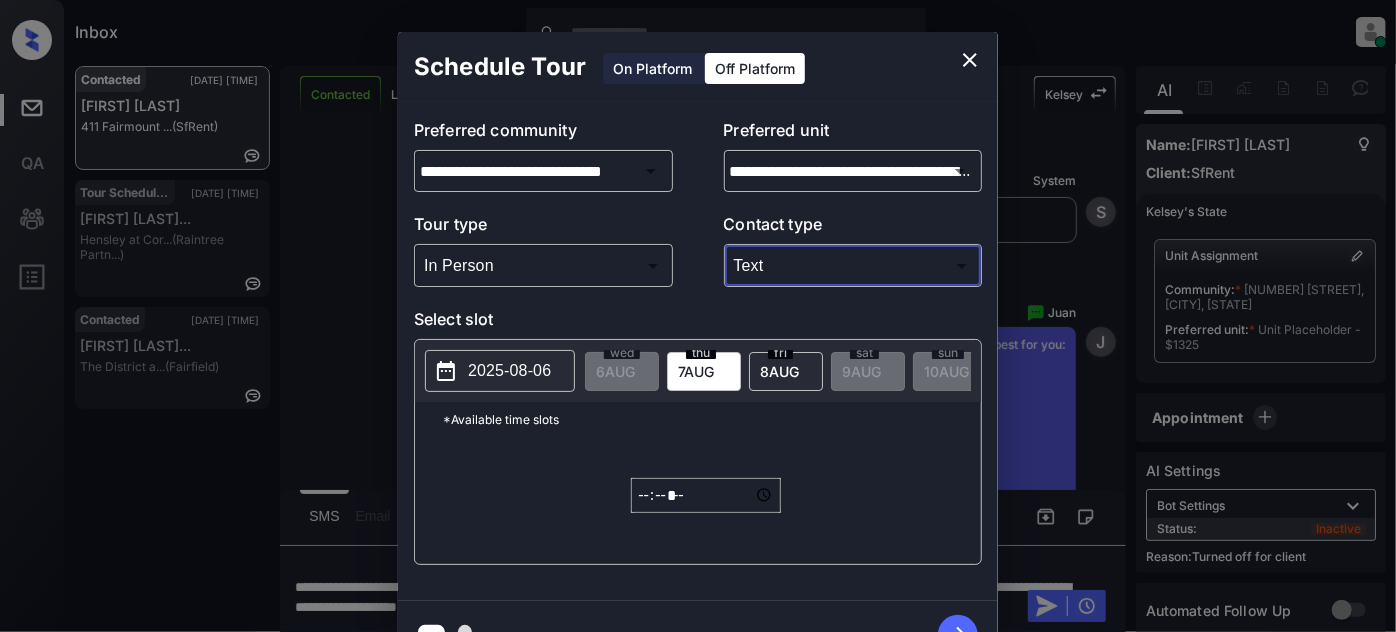 click on "2025-08-06" at bounding box center [509, 371] 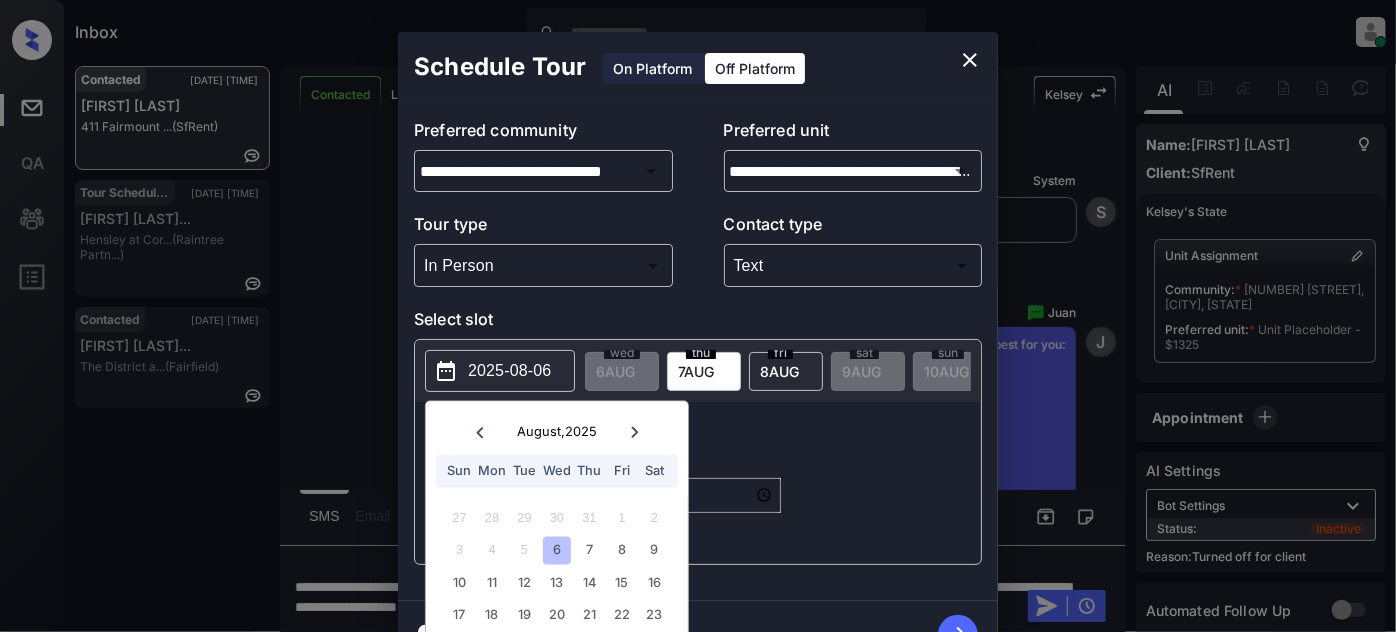 click on "10 11 12 13 14 15 16" at bounding box center [556, 583] 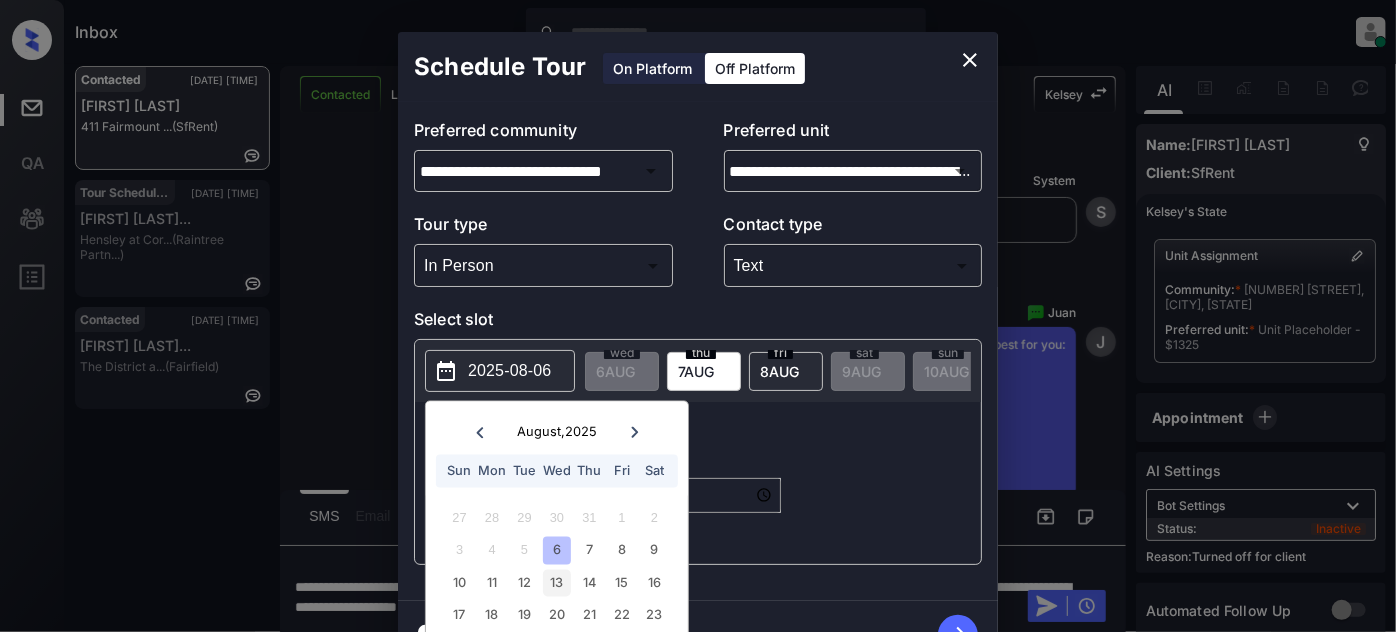 drag, startPoint x: 519, startPoint y: 580, endPoint x: 569, endPoint y: 576, distance: 50.159744 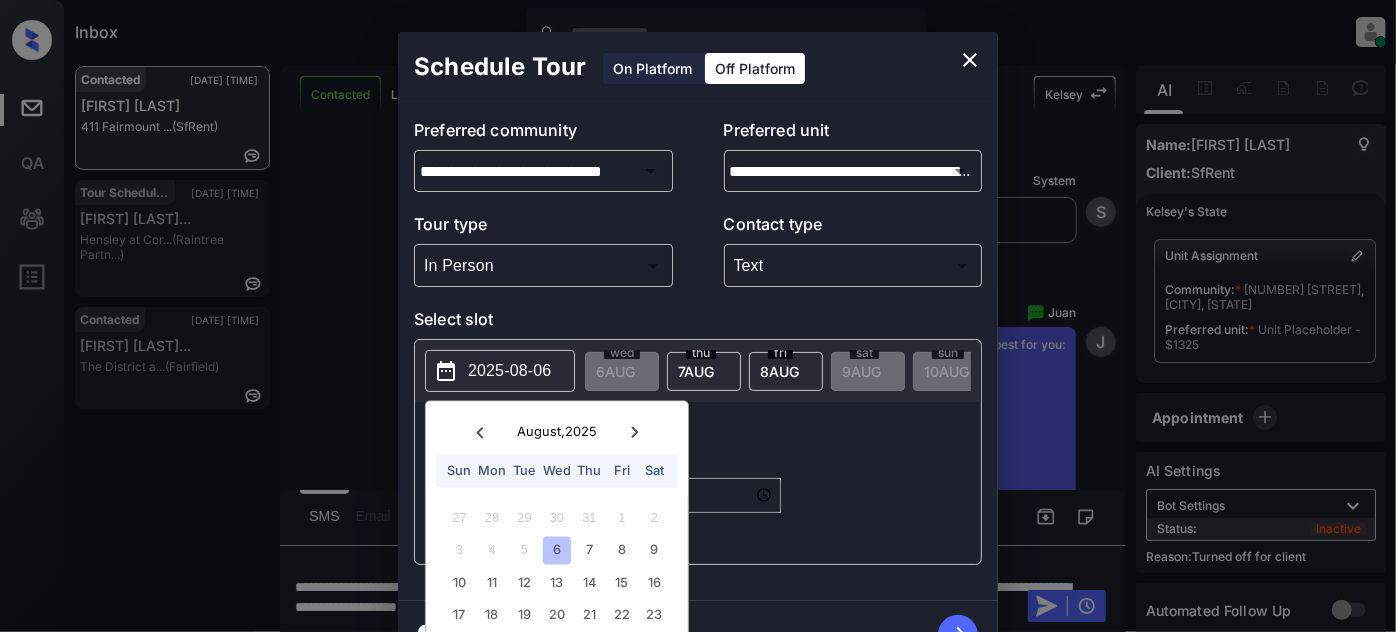 click on "***** ​" at bounding box center [706, 495] 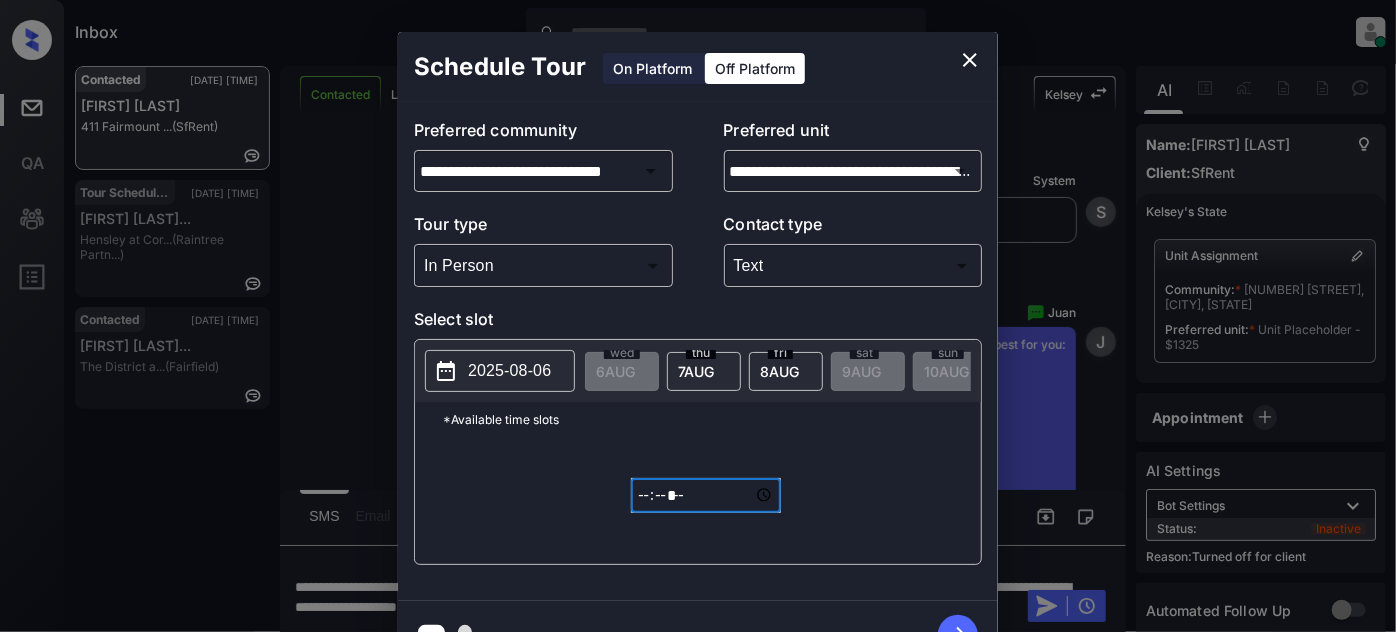 click on "*****" at bounding box center [706, 495] 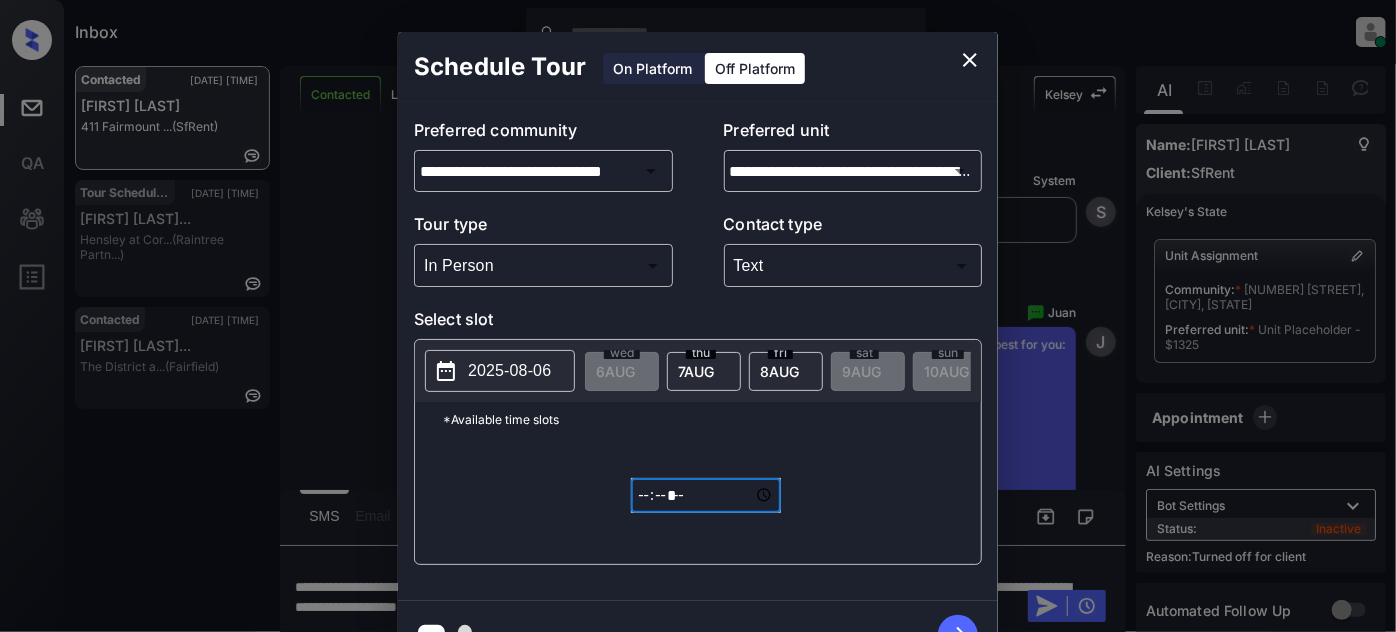 type on "*****" 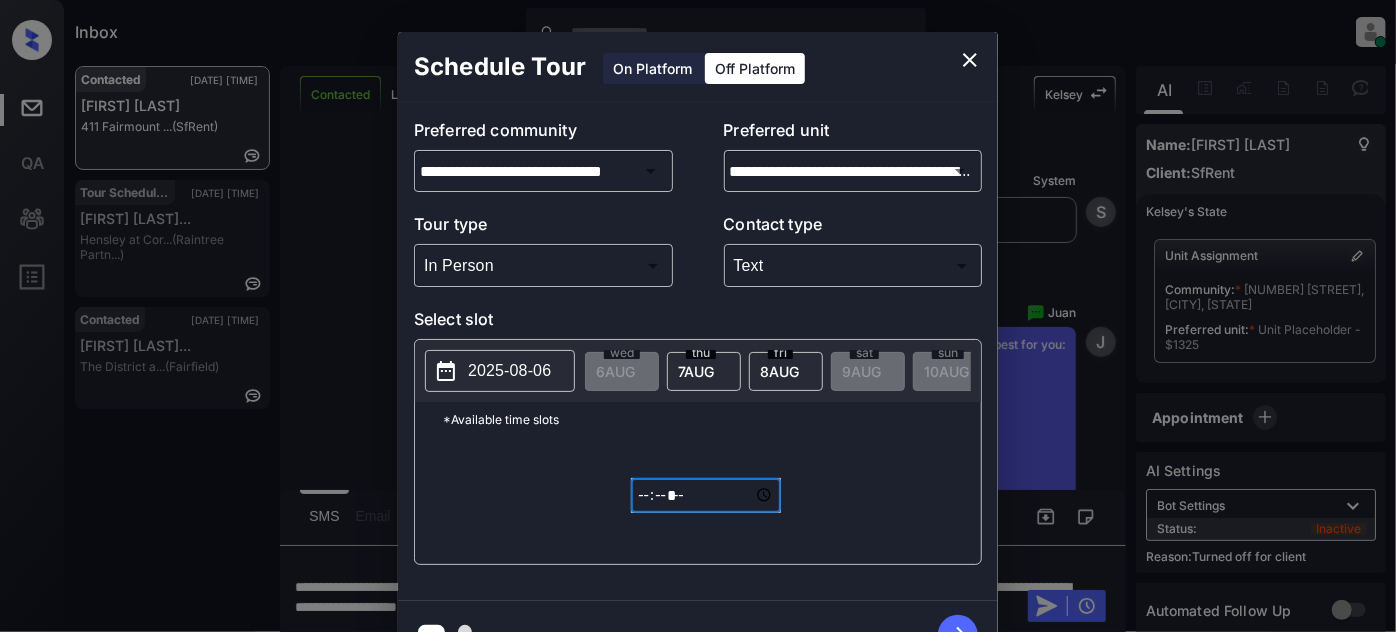 click 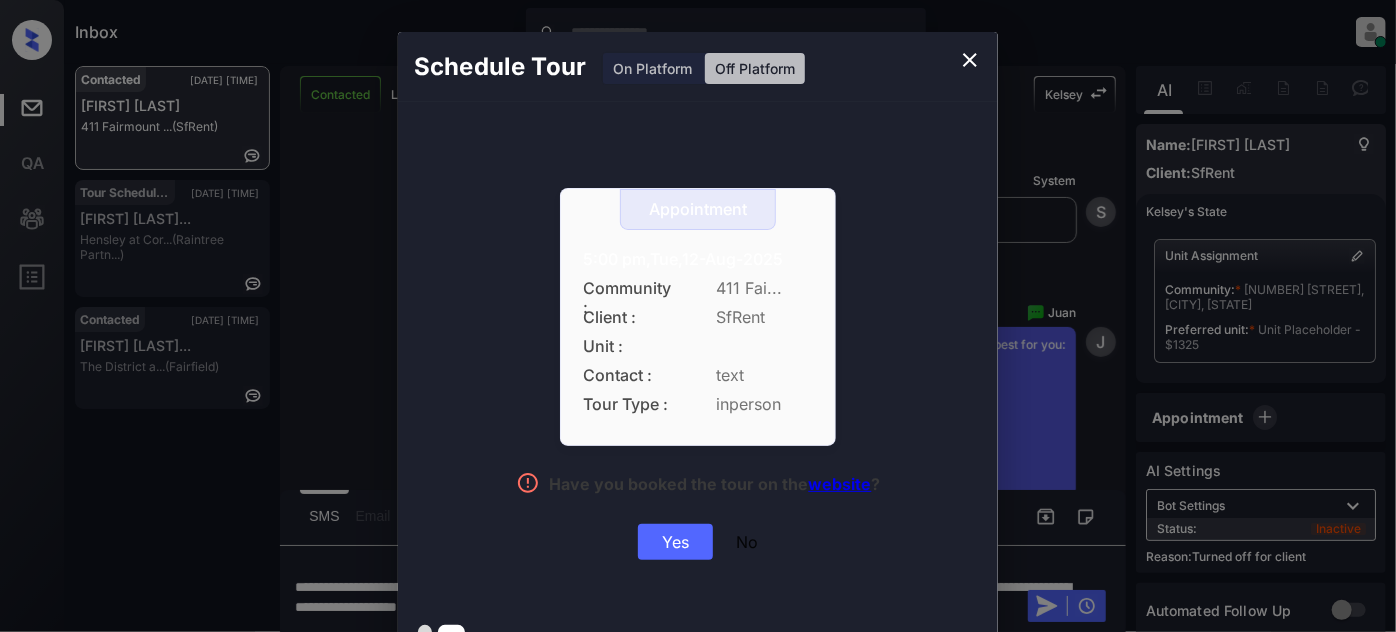 click on "Yes" at bounding box center [675, 542] 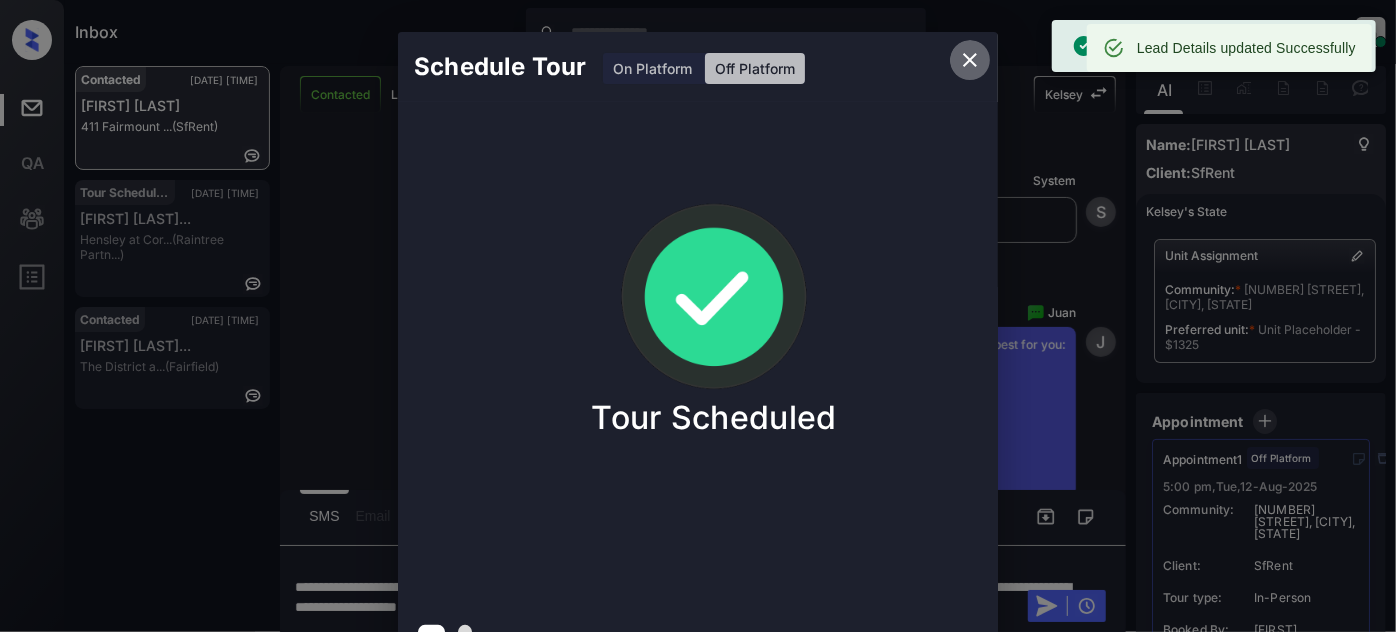 click 